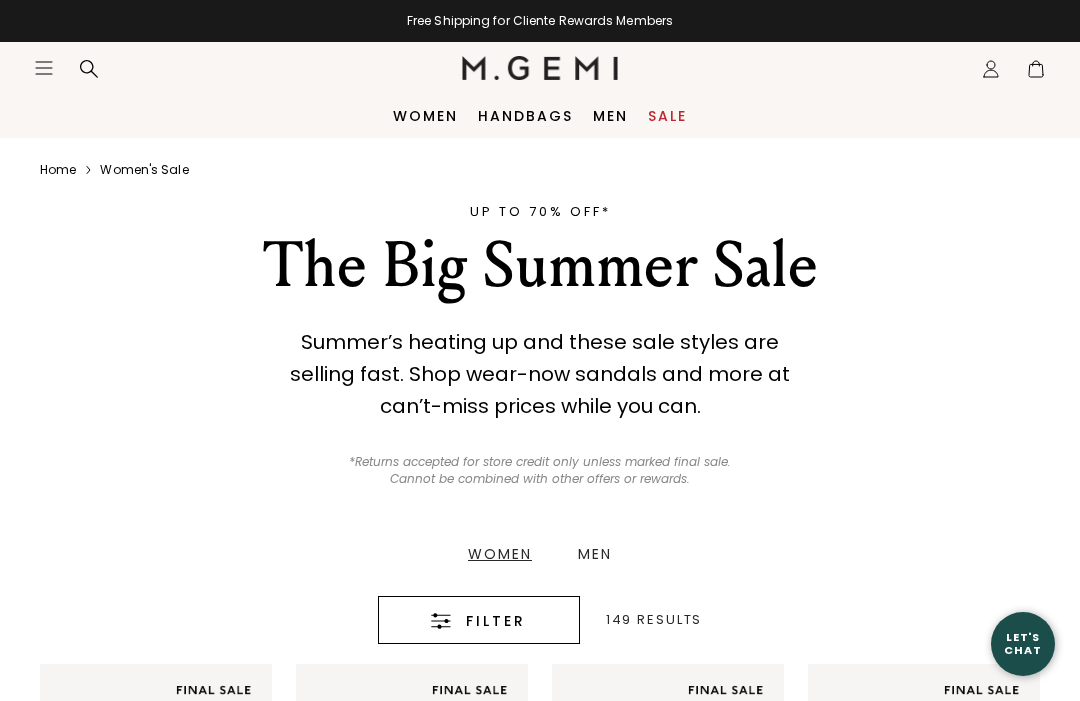 scroll, scrollTop: 0, scrollLeft: 0, axis: both 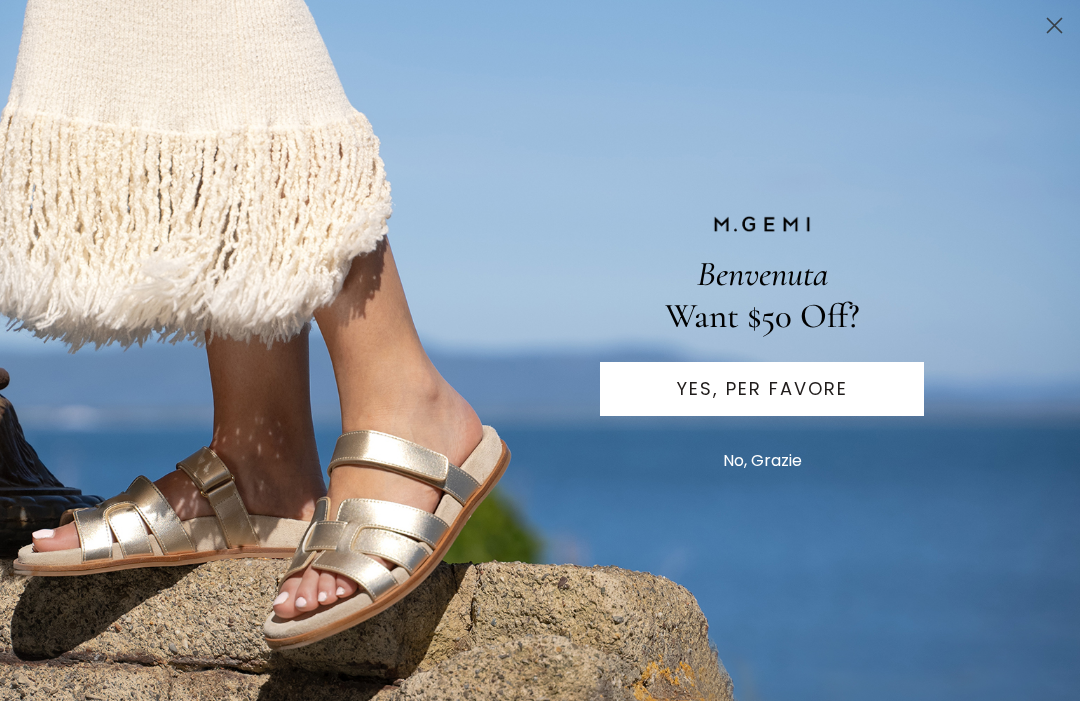click 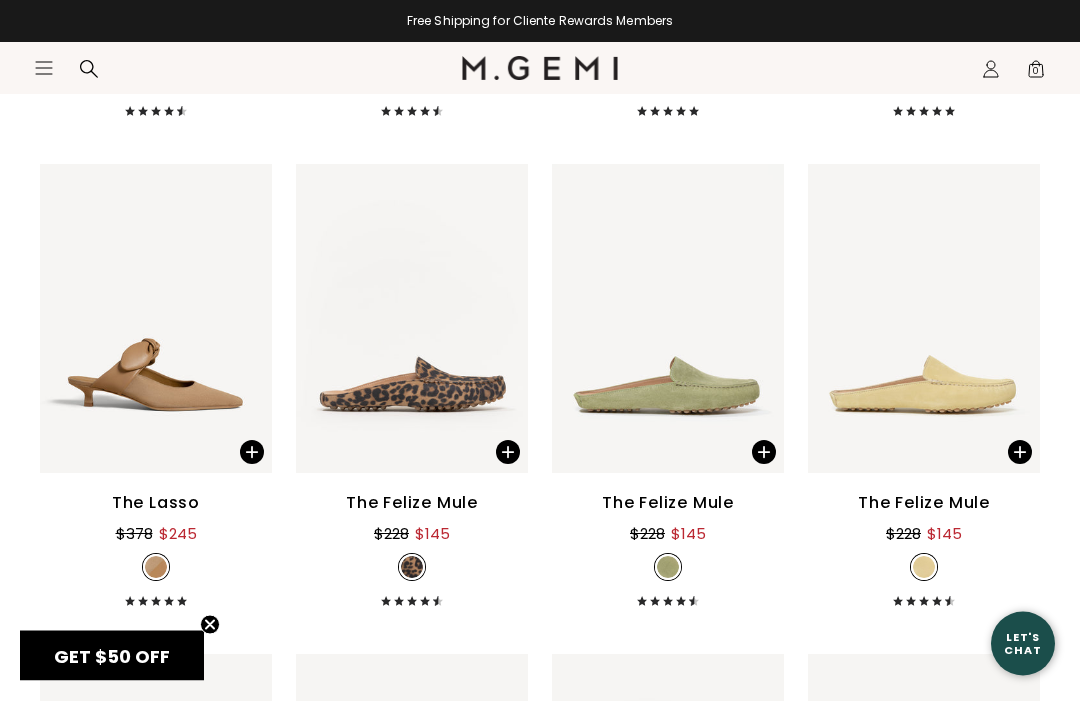 scroll, scrollTop: 4913, scrollLeft: 0, axis: vertical 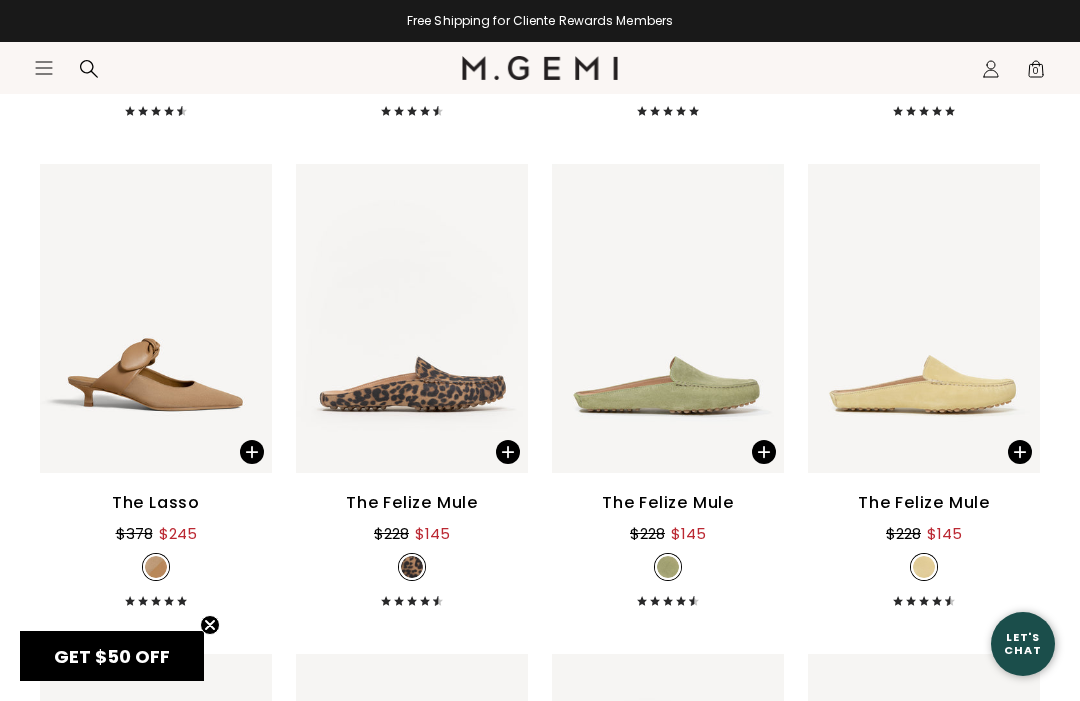 click on "The Felize Mule" at bounding box center (412, 503) 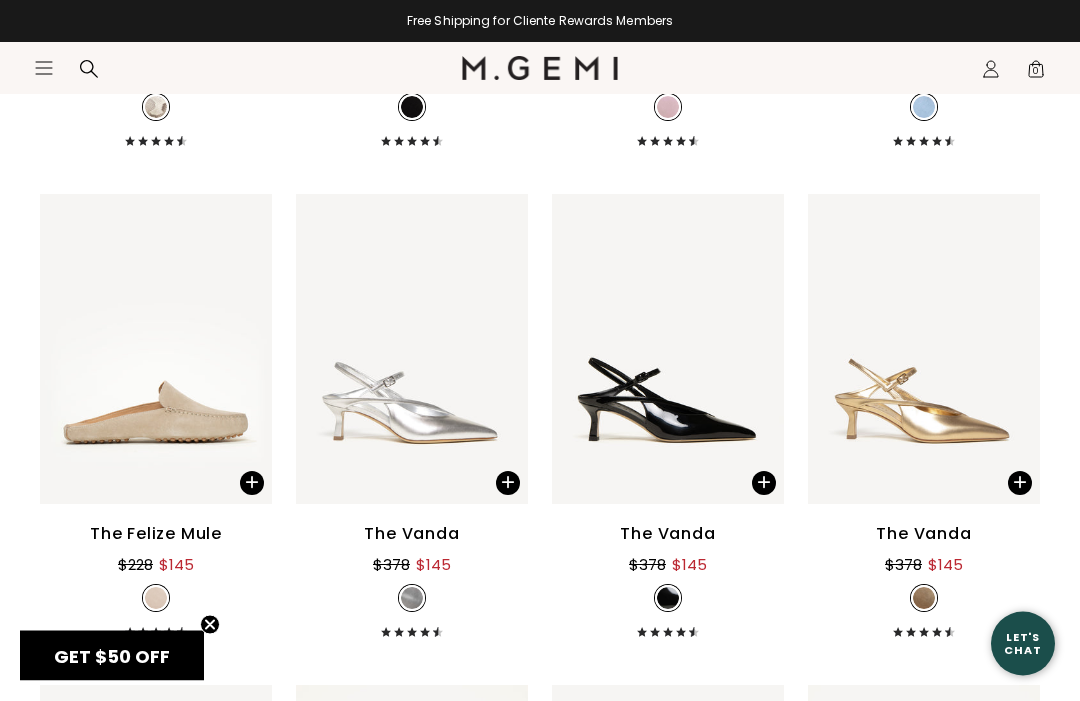 scroll, scrollTop: 5924, scrollLeft: 0, axis: vertical 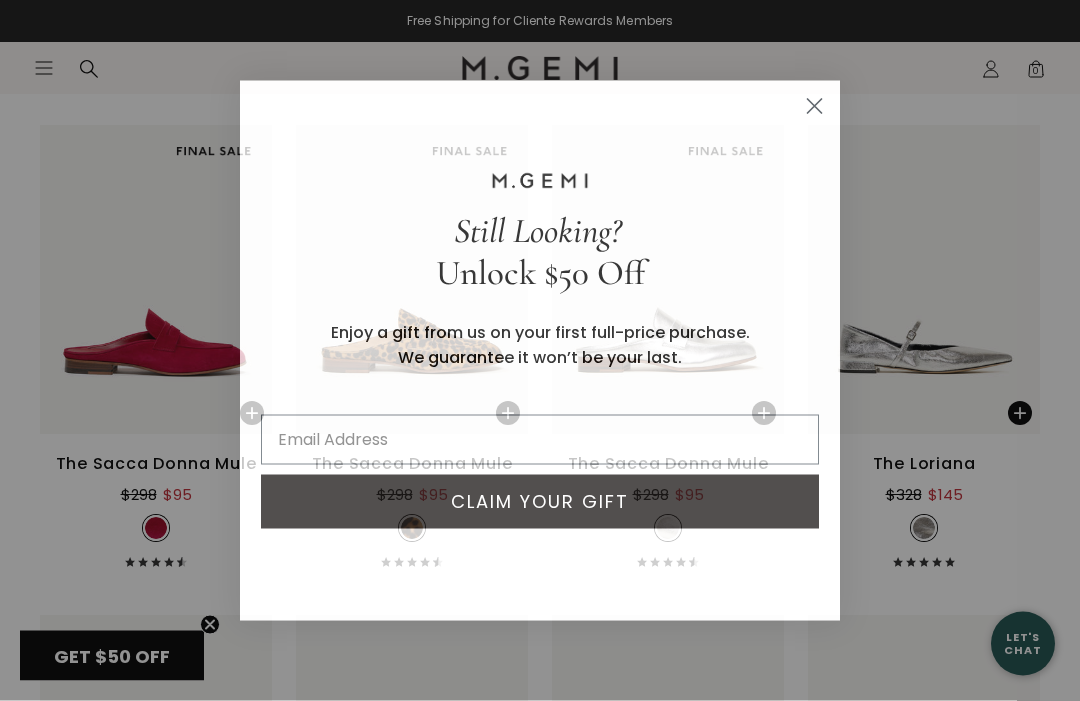 click 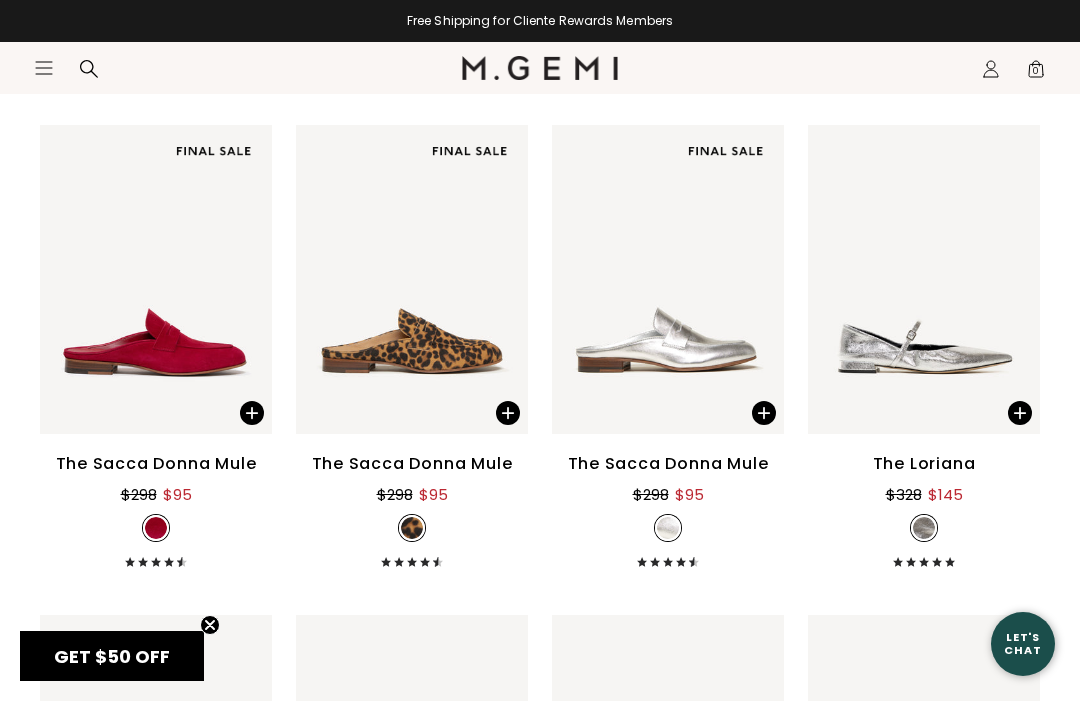 click on "The Sacca Donna Mule" at bounding box center (412, 464) 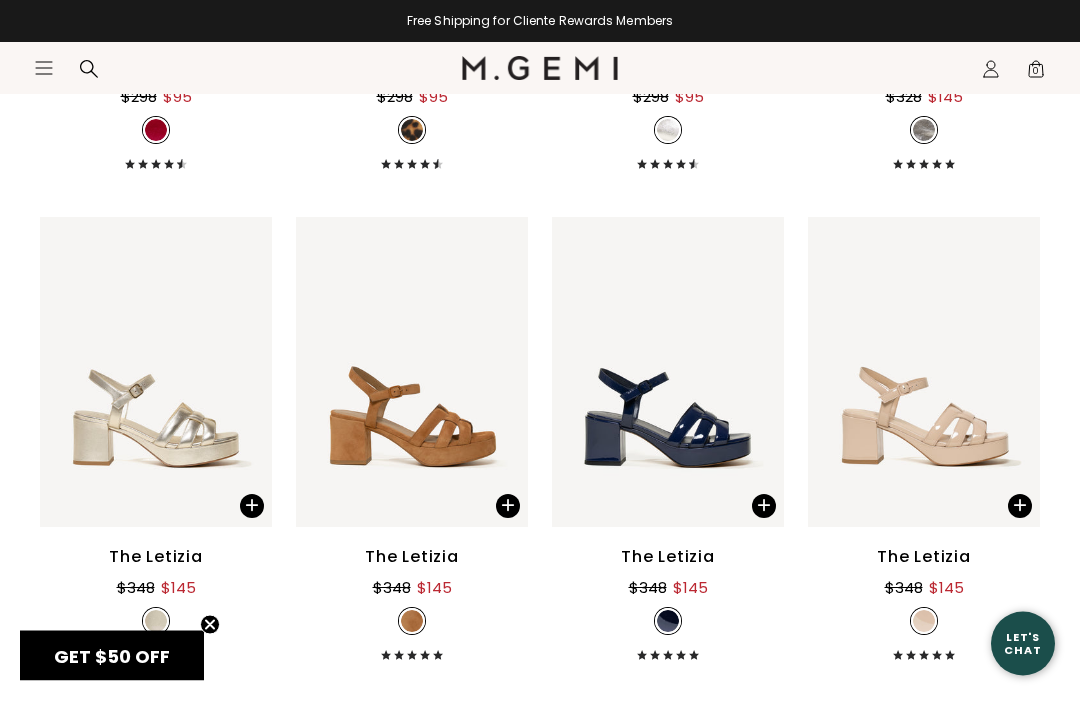 scroll, scrollTop: 7428, scrollLeft: 0, axis: vertical 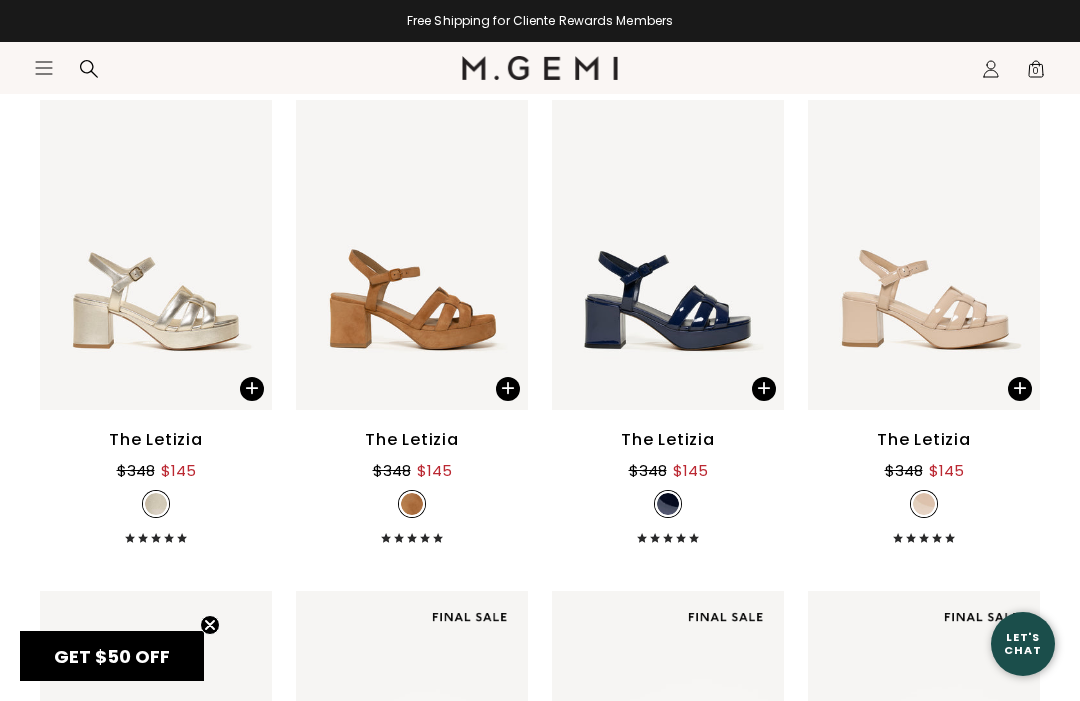 click on "The Letizia" at bounding box center [924, 440] 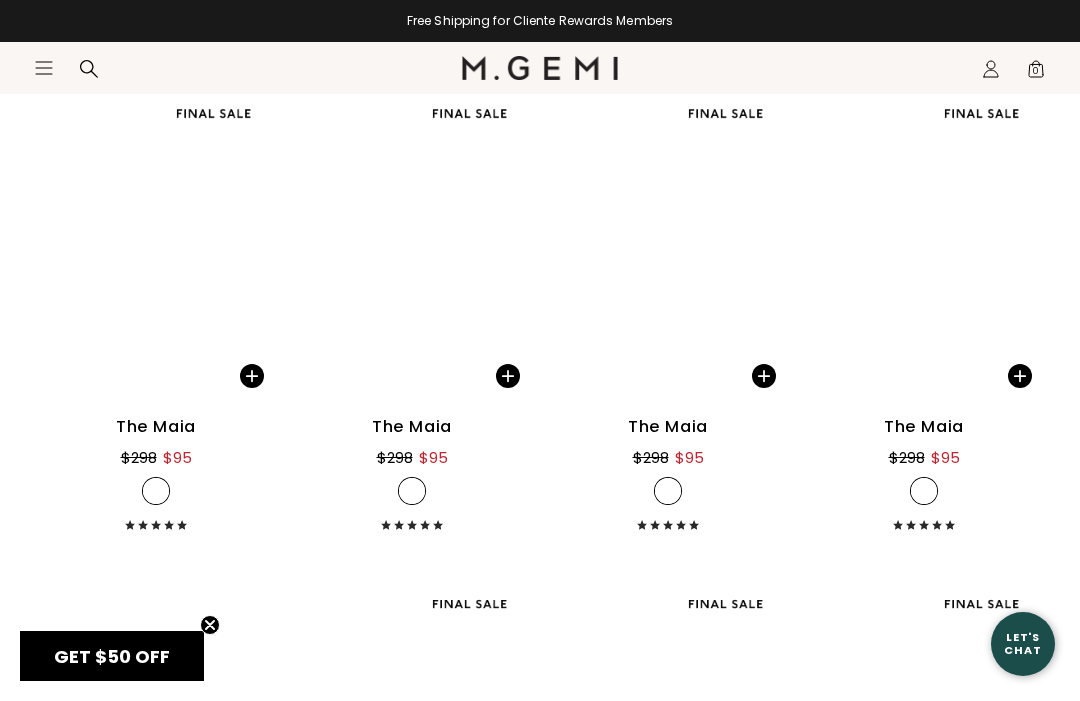 scroll, scrollTop: 13874, scrollLeft: 0, axis: vertical 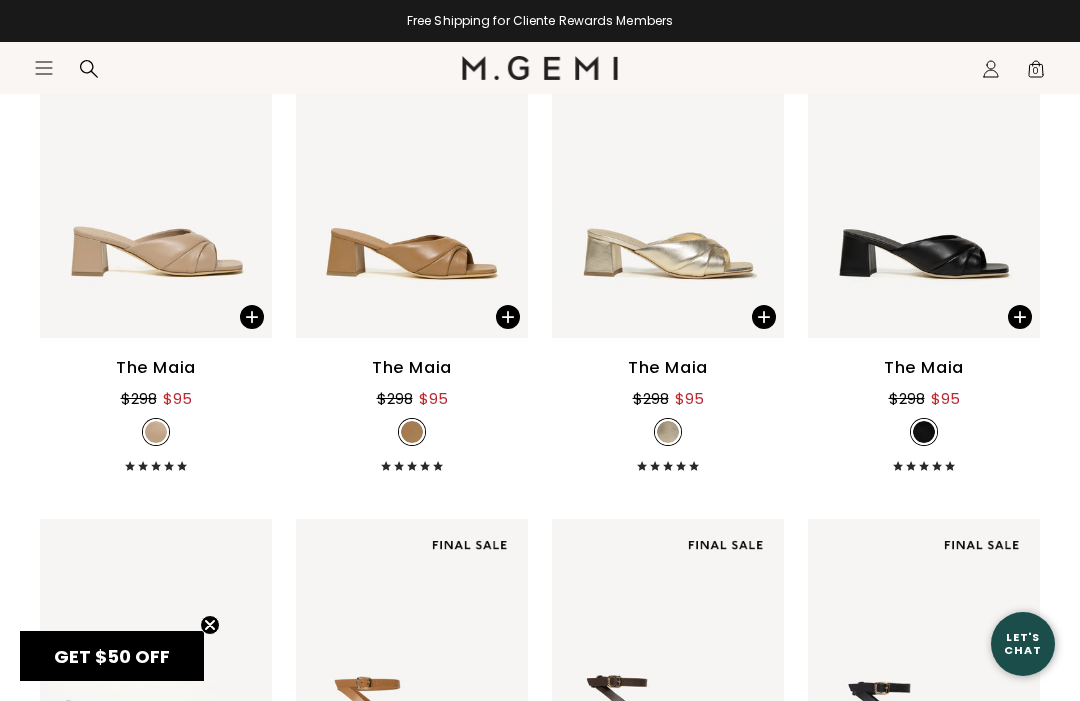 click on "The Maia" at bounding box center [156, 368] 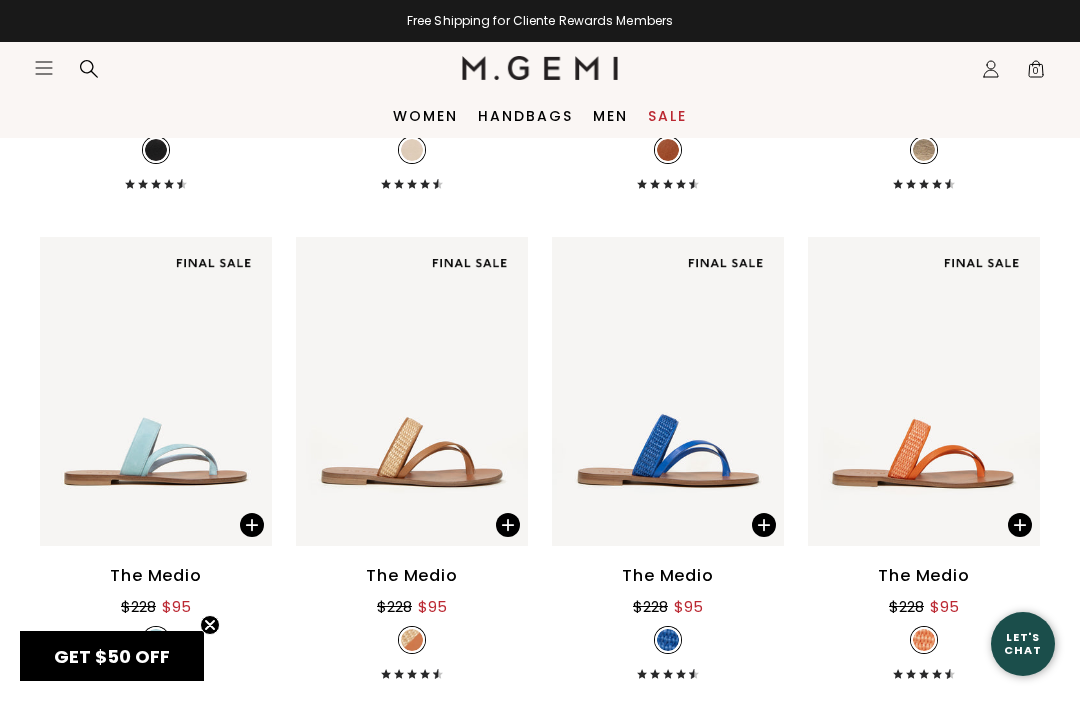 scroll, scrollTop: 0, scrollLeft: 0, axis: both 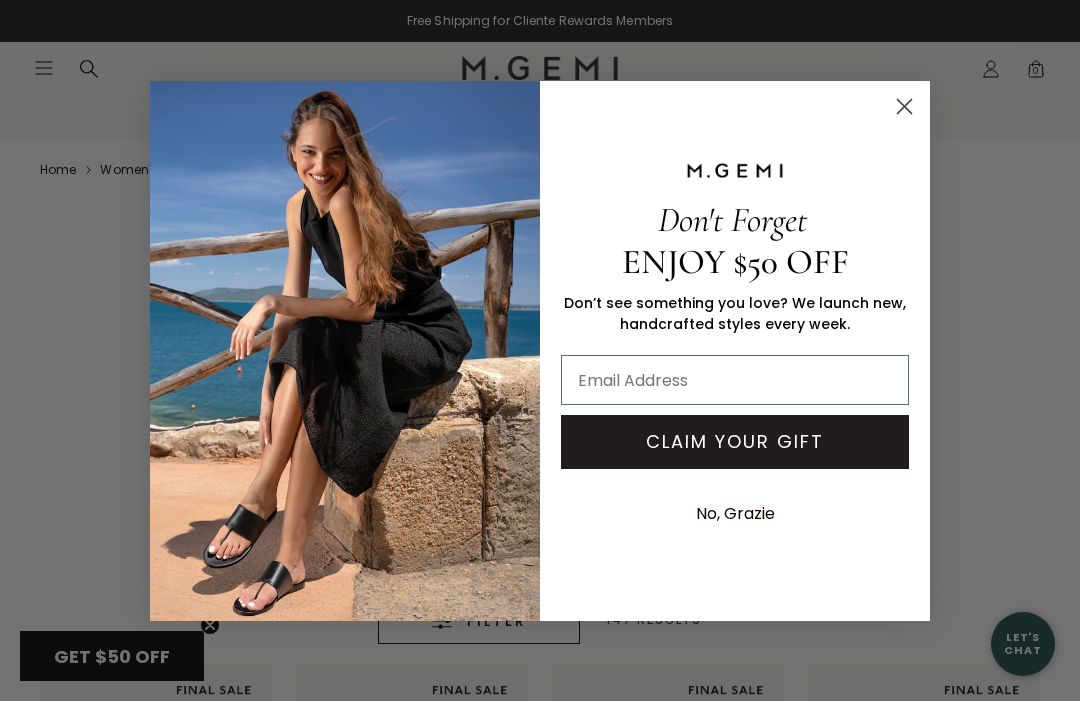 click 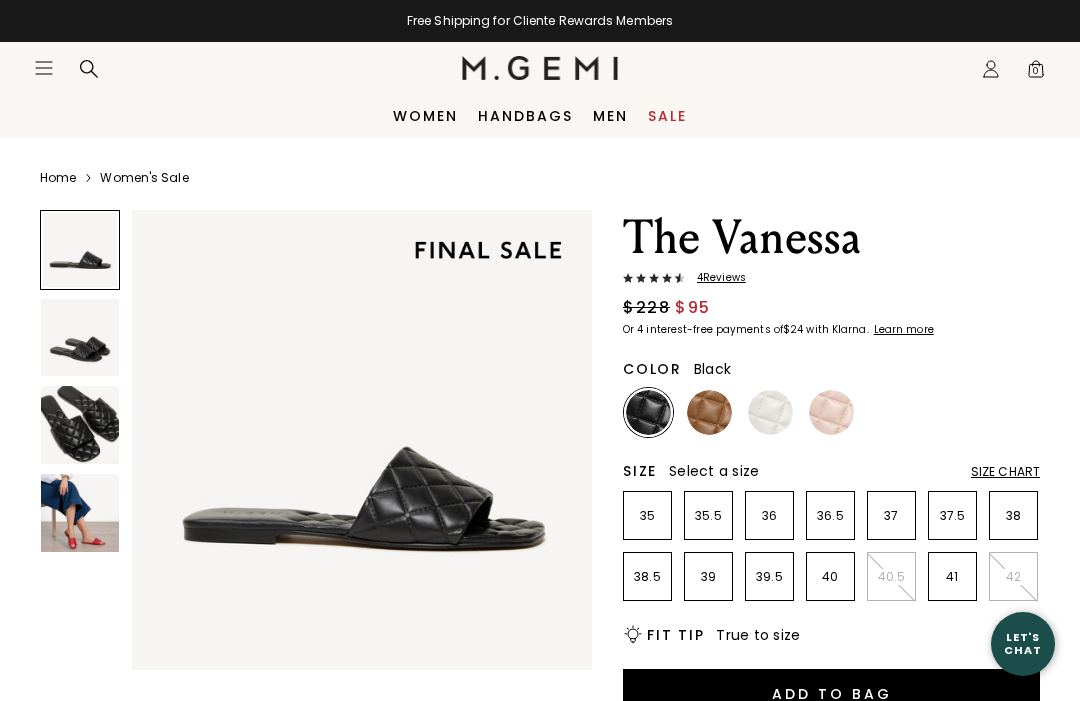 scroll, scrollTop: 0, scrollLeft: 0, axis: both 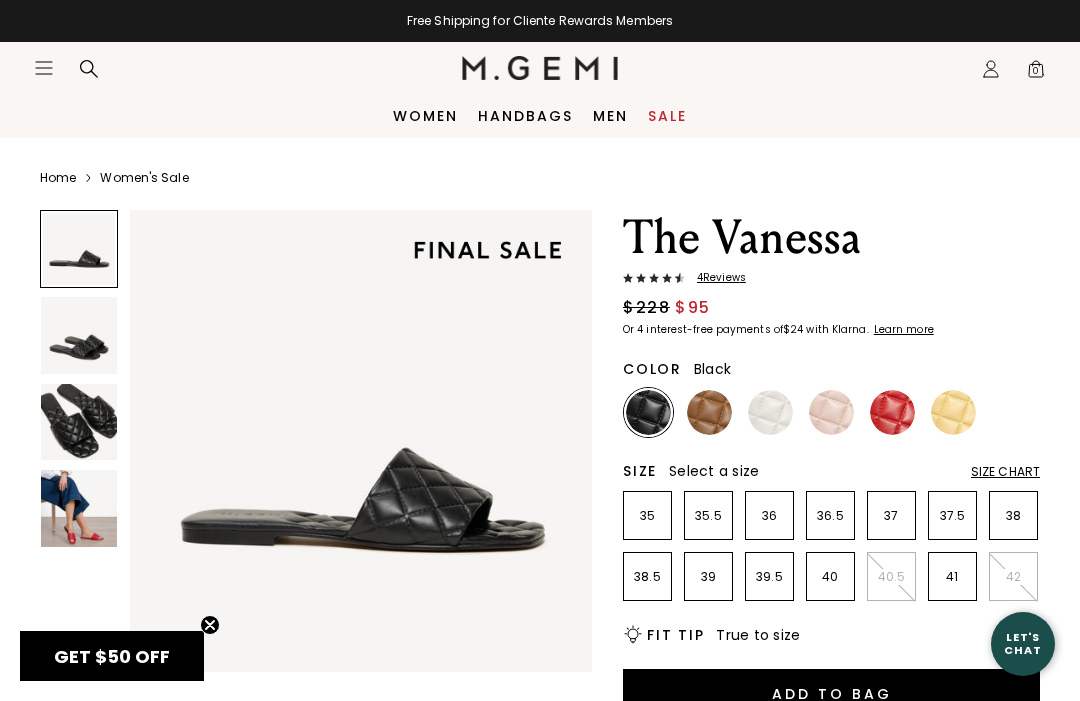 click at bounding box center [79, 422] 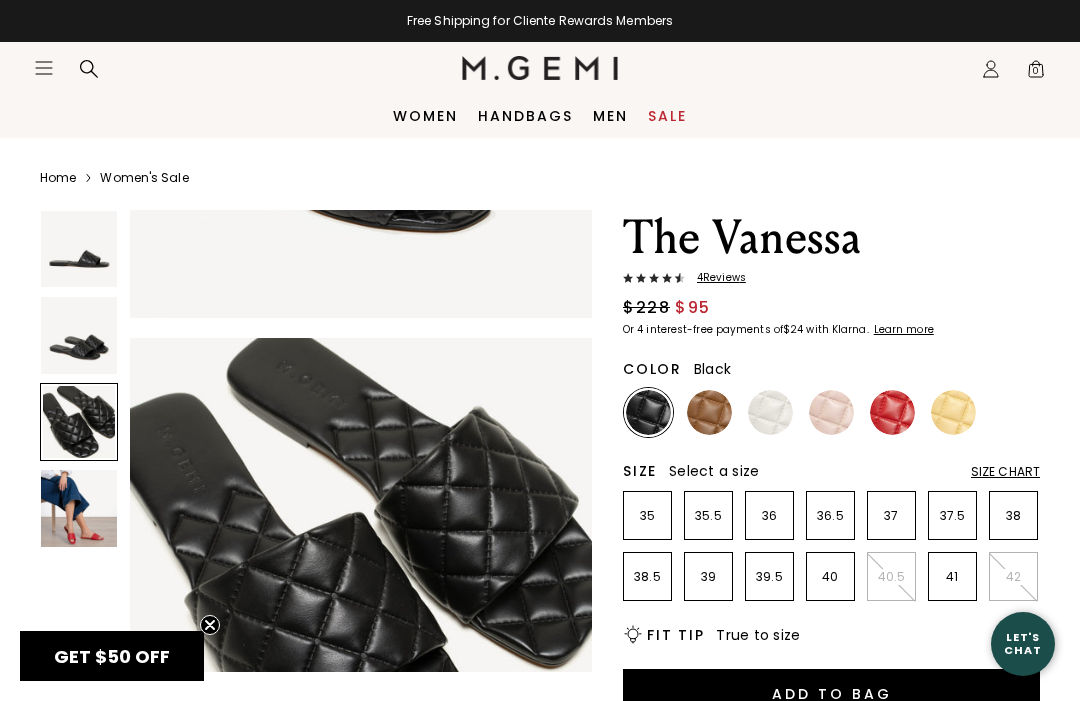 scroll, scrollTop: 963, scrollLeft: 0, axis: vertical 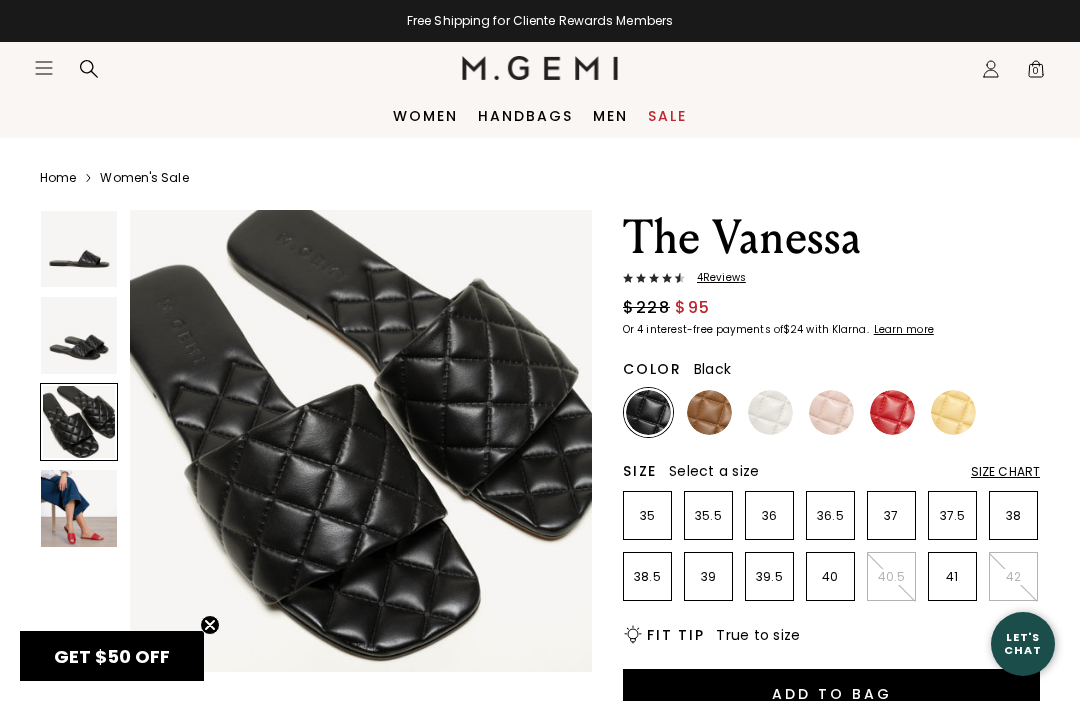 click on "Size Chart" at bounding box center [1005, 472] 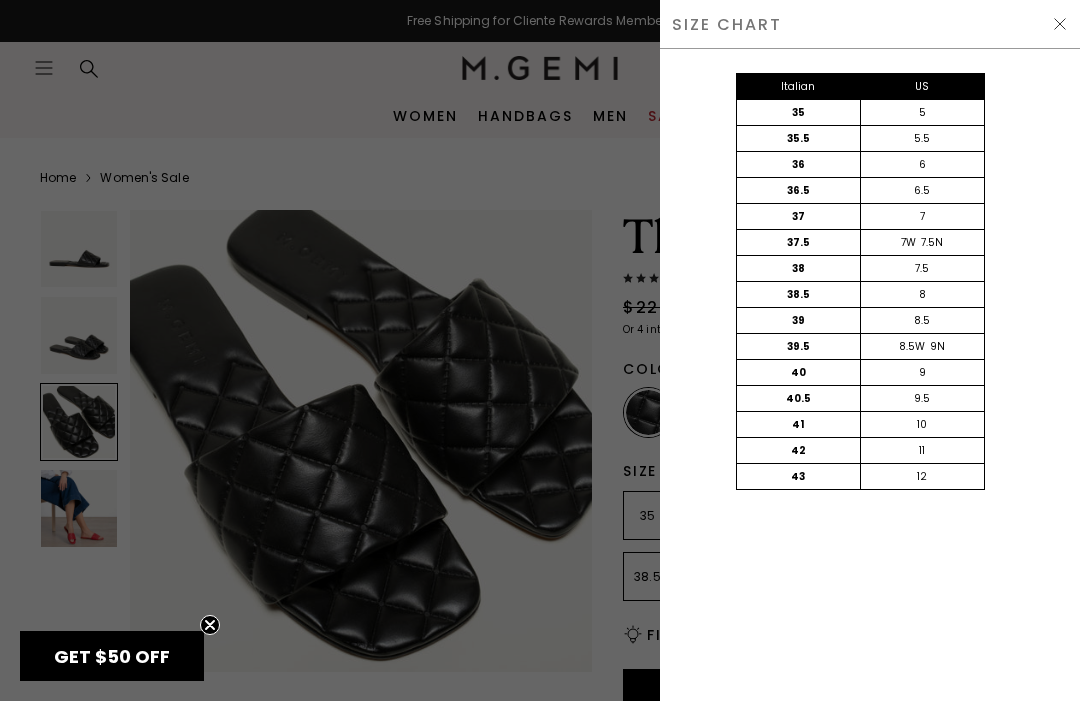 click on "SIZE CHART" at bounding box center (870, 24) 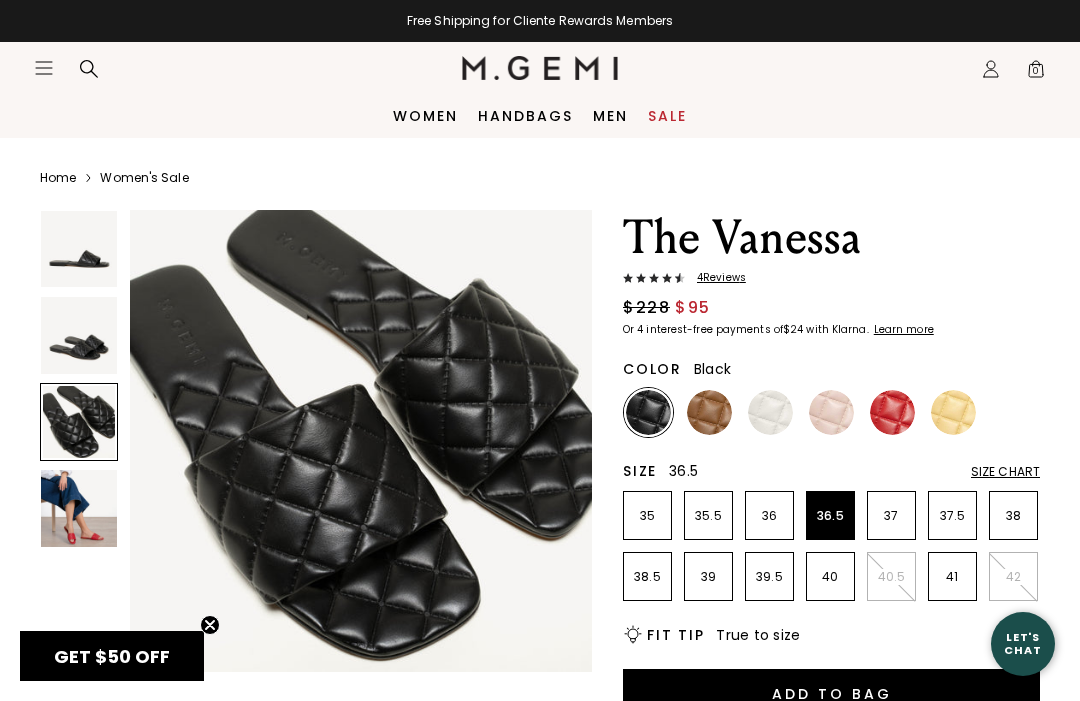 click on "36.5" at bounding box center [830, 515] 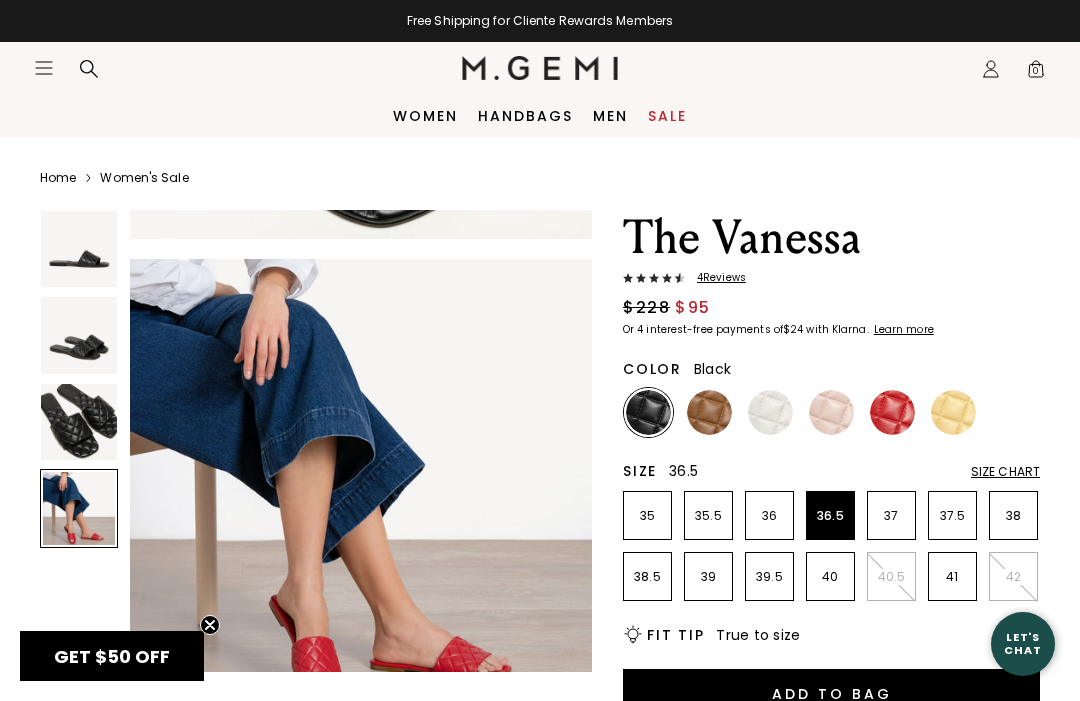 scroll, scrollTop: 1445, scrollLeft: 0, axis: vertical 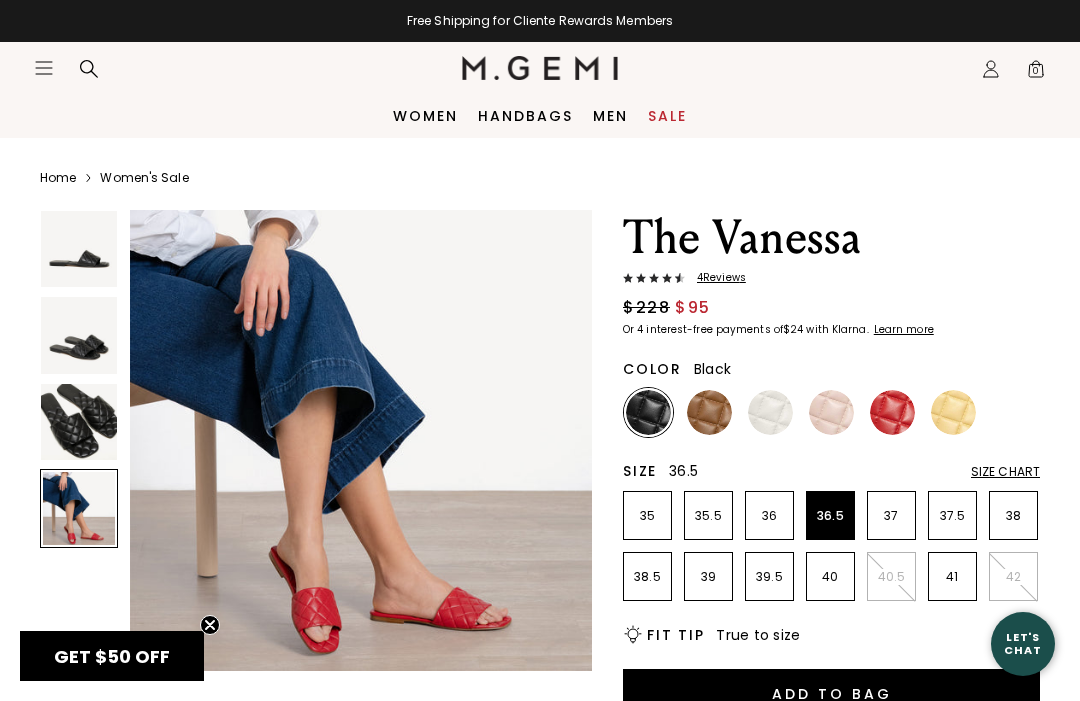 click on "Add to Bag" at bounding box center (831, 693) 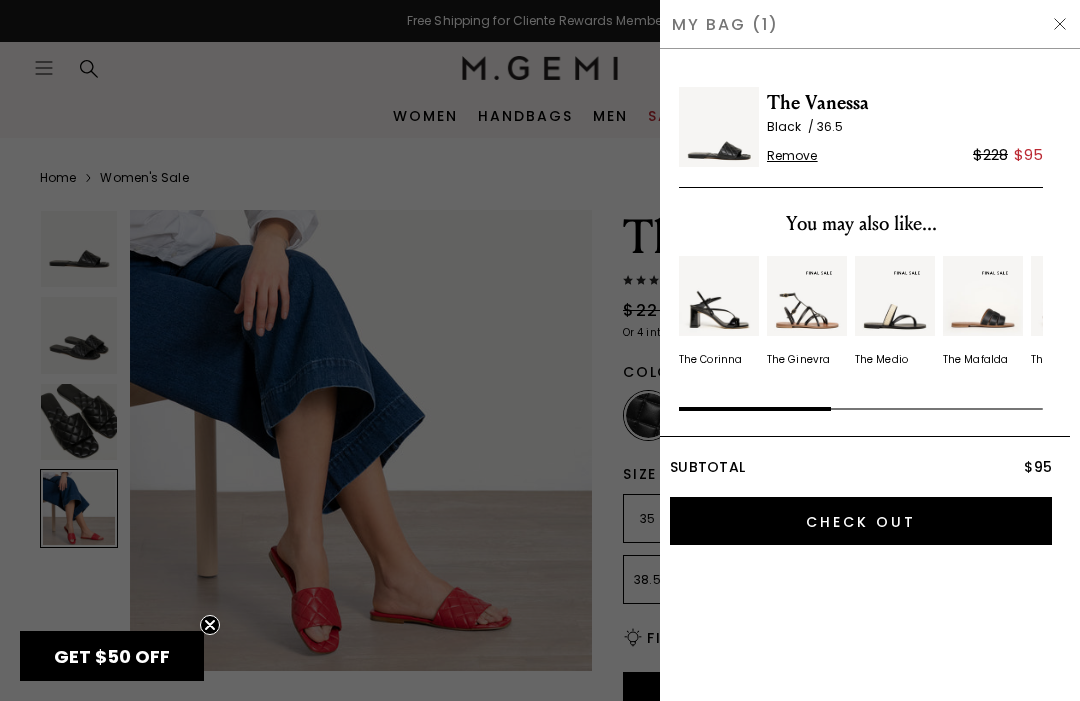scroll, scrollTop: 0, scrollLeft: 0, axis: both 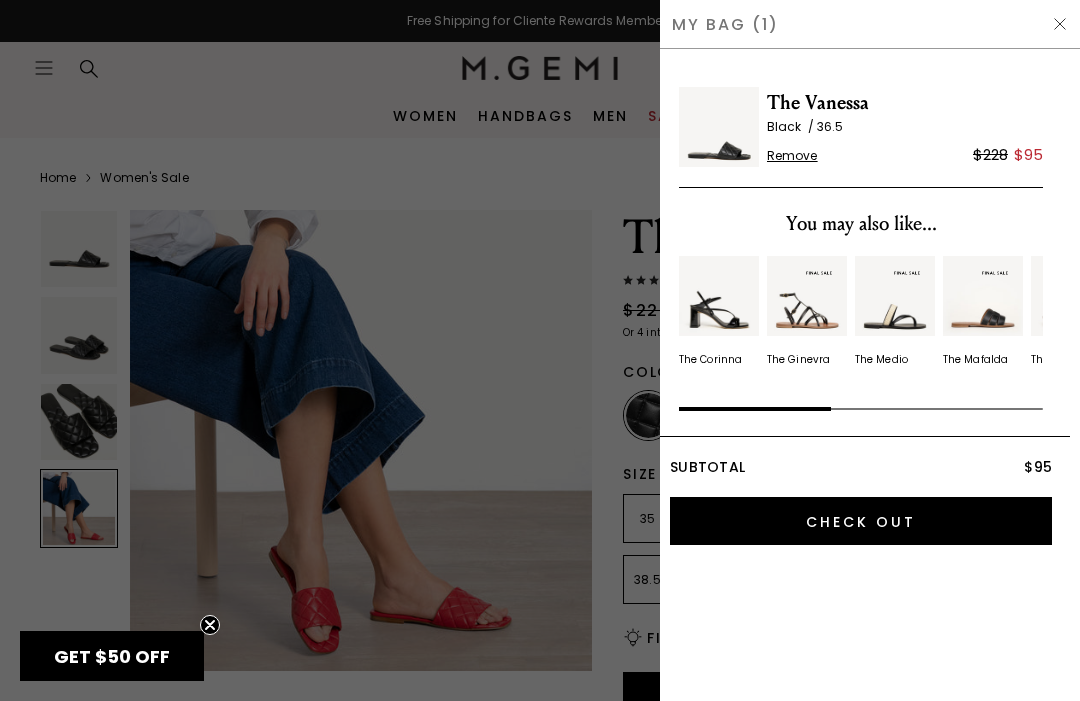 click at bounding box center [1060, 24] 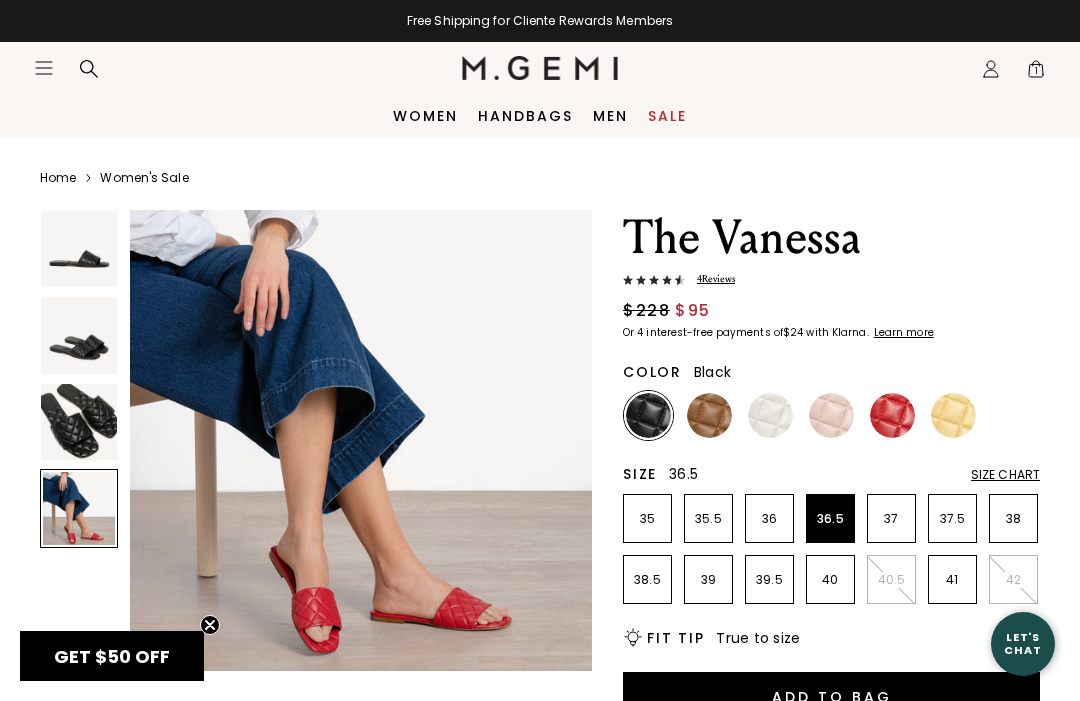 click at bounding box center [892, 415] 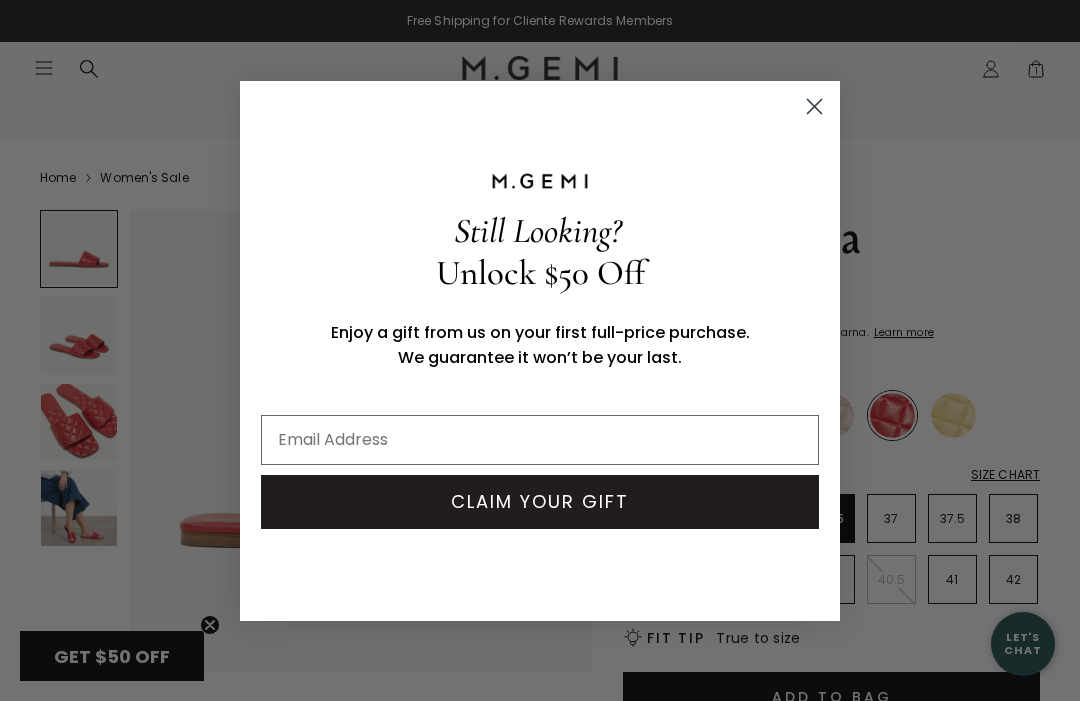 scroll, scrollTop: 0, scrollLeft: 0, axis: both 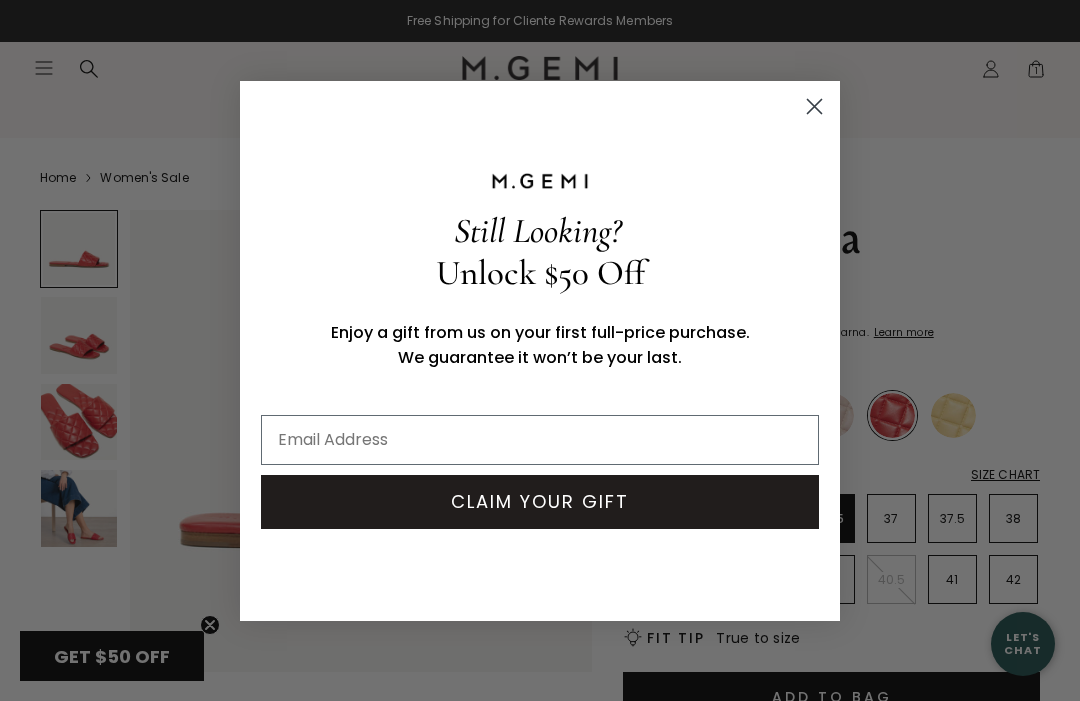 click 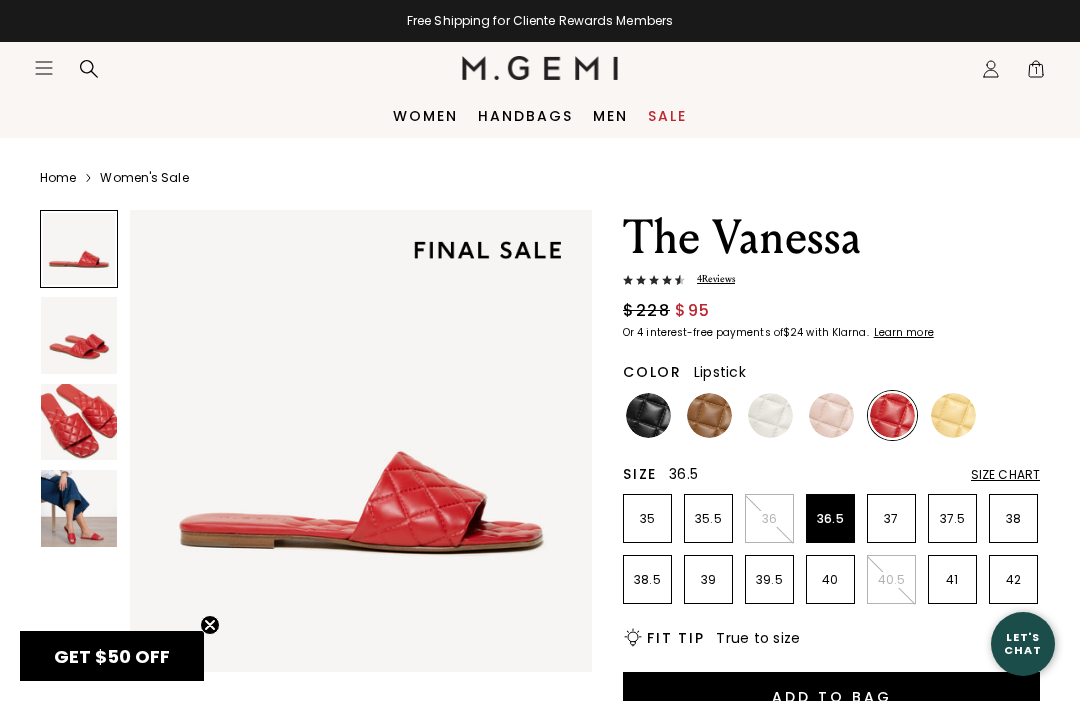 click at bounding box center [709, 415] 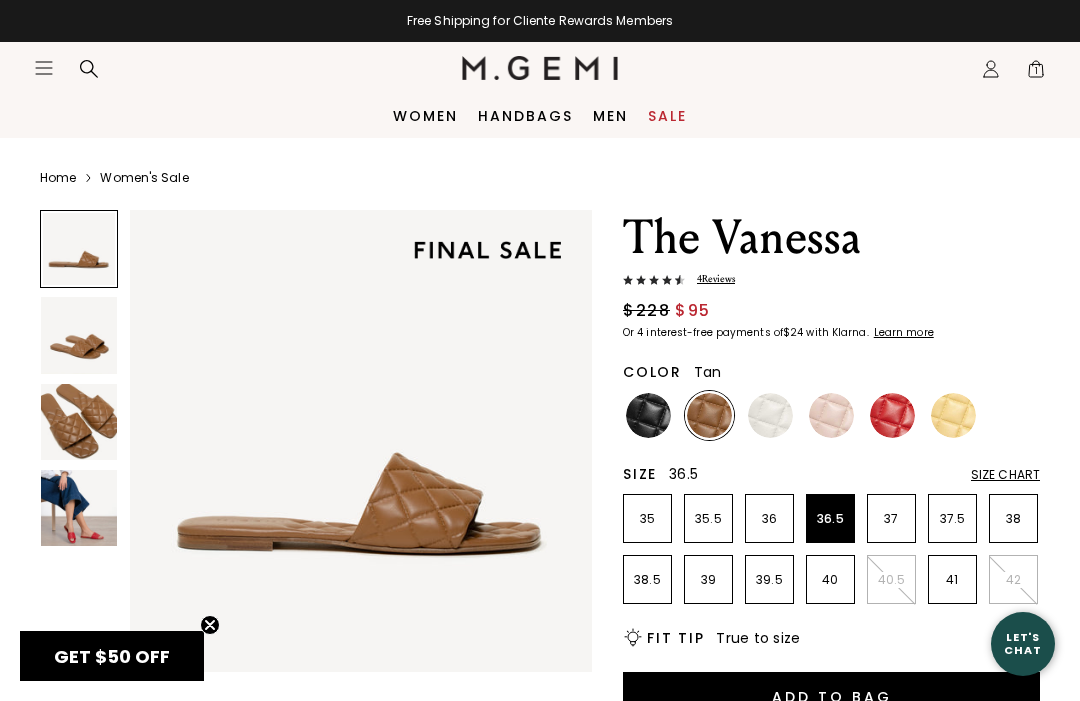 scroll, scrollTop: 0, scrollLeft: 0, axis: both 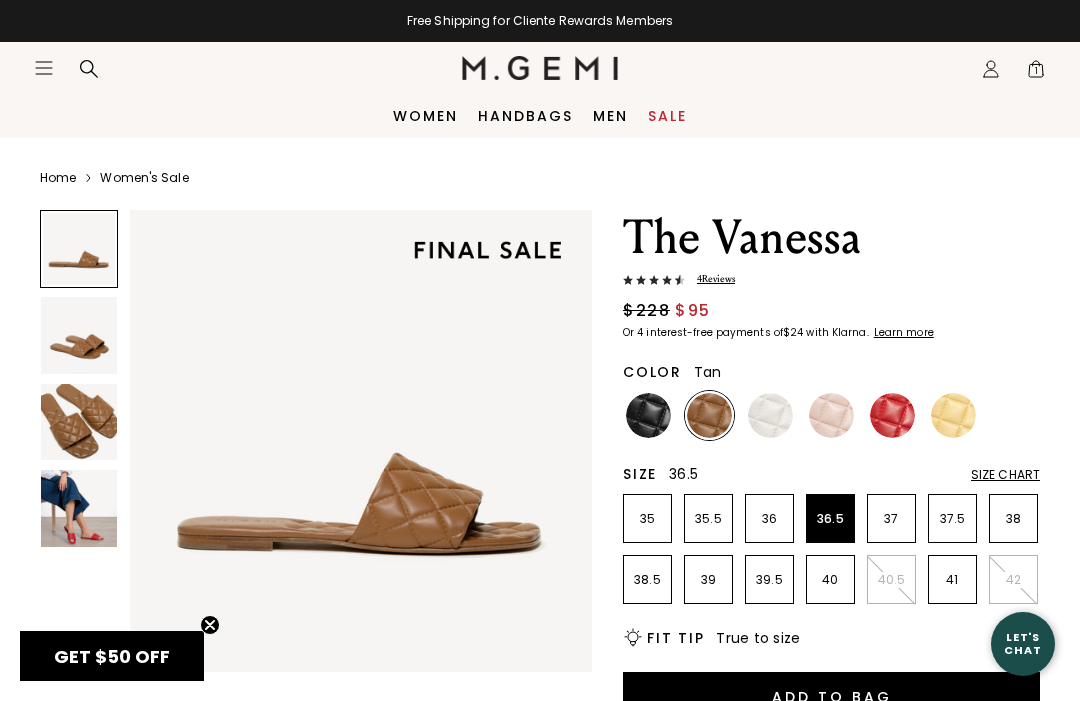 click at bounding box center [831, 415] 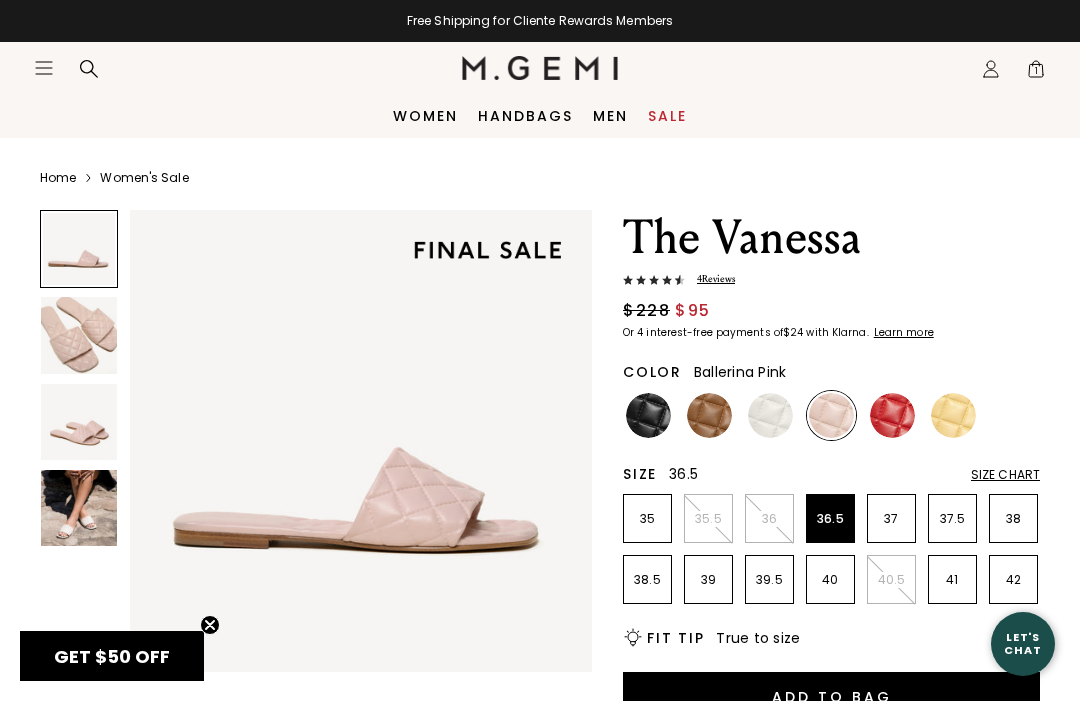 scroll, scrollTop: 0, scrollLeft: 0, axis: both 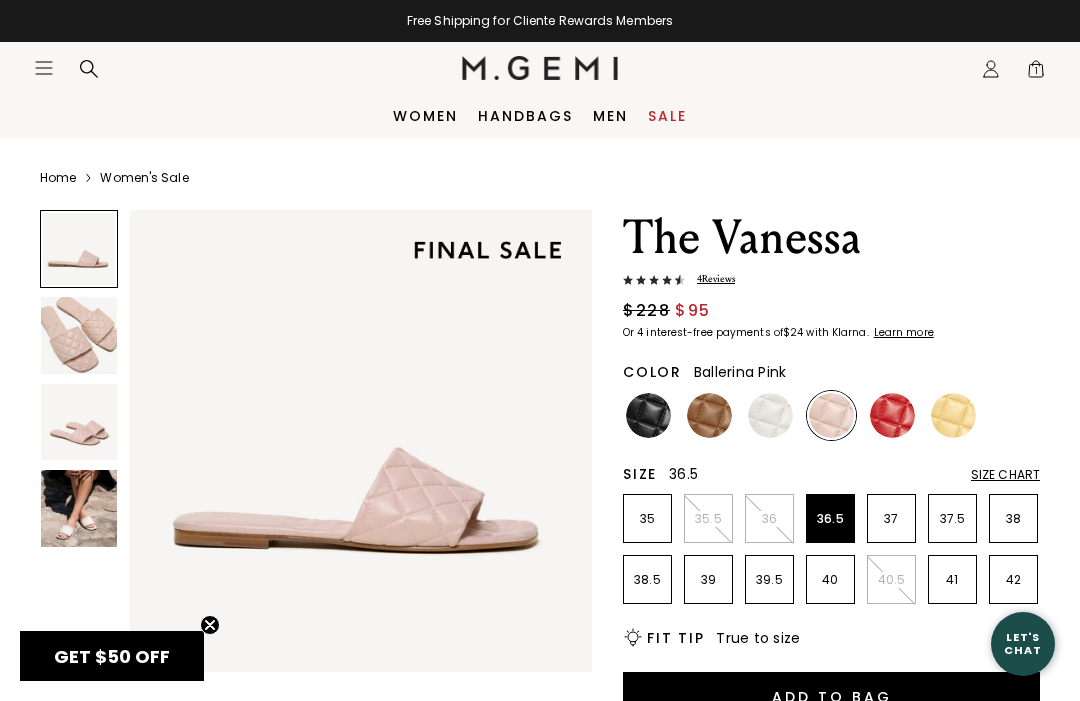 click at bounding box center (79, 508) 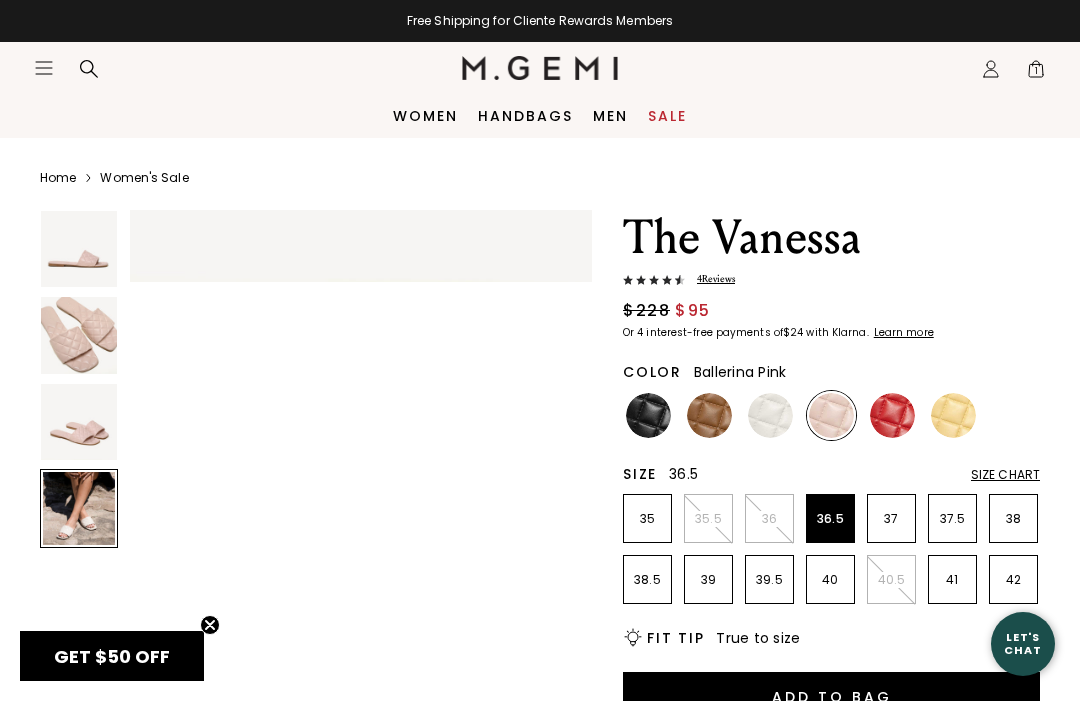 scroll, scrollTop: 1445, scrollLeft: 0, axis: vertical 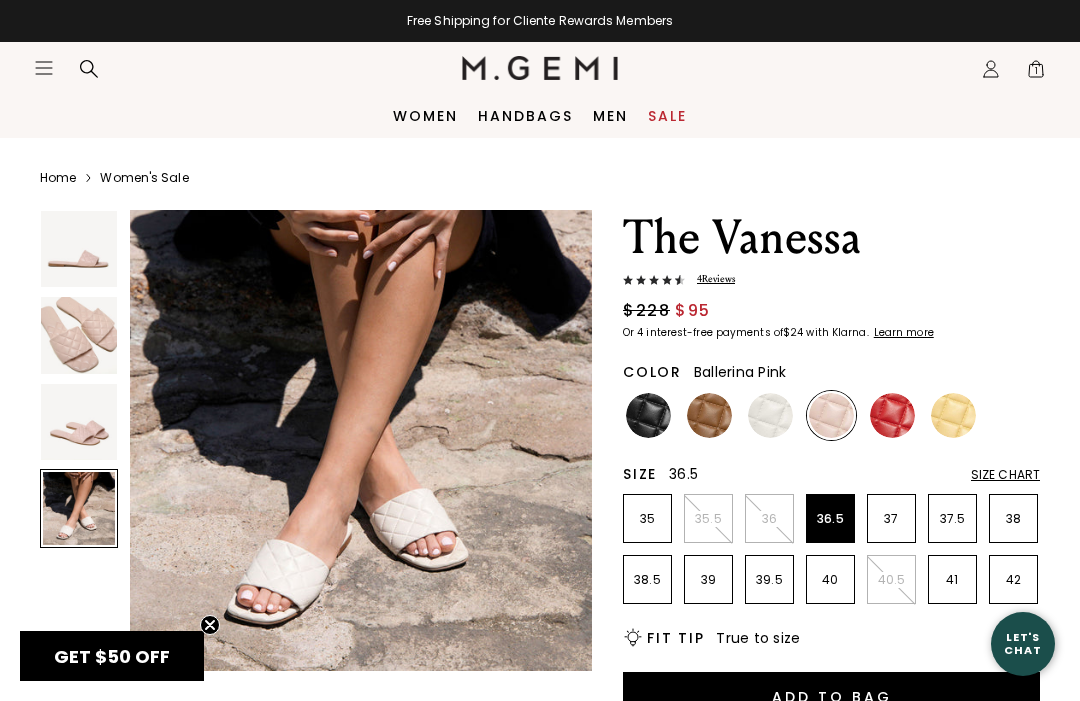click at bounding box center [892, 415] 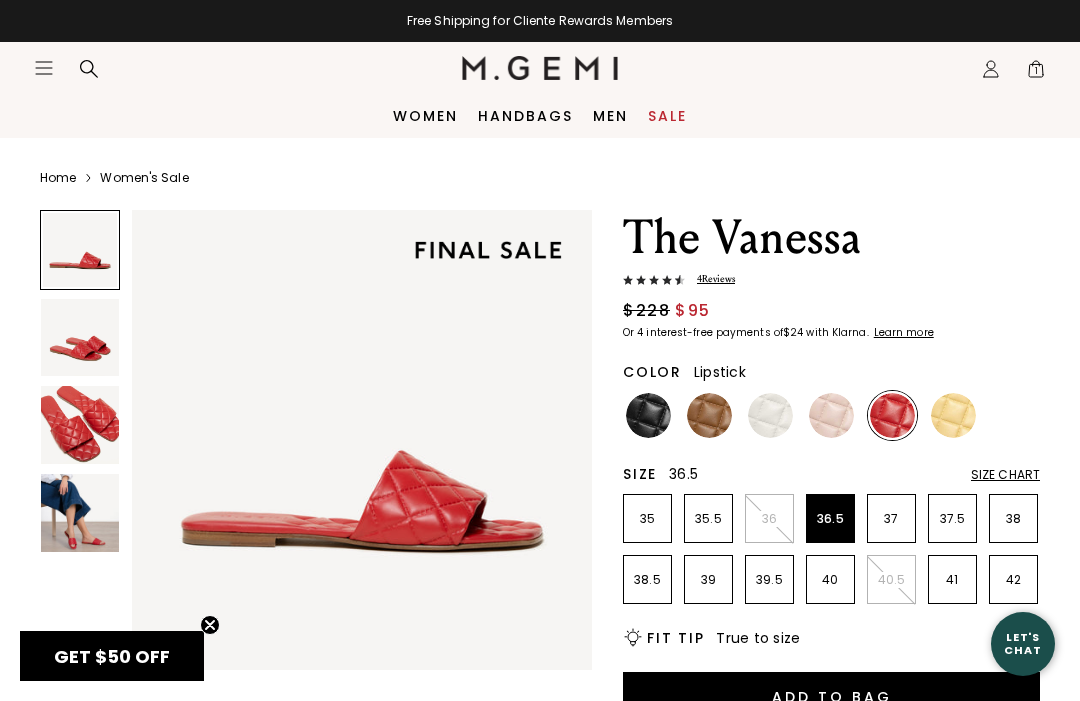 scroll, scrollTop: 0, scrollLeft: 0, axis: both 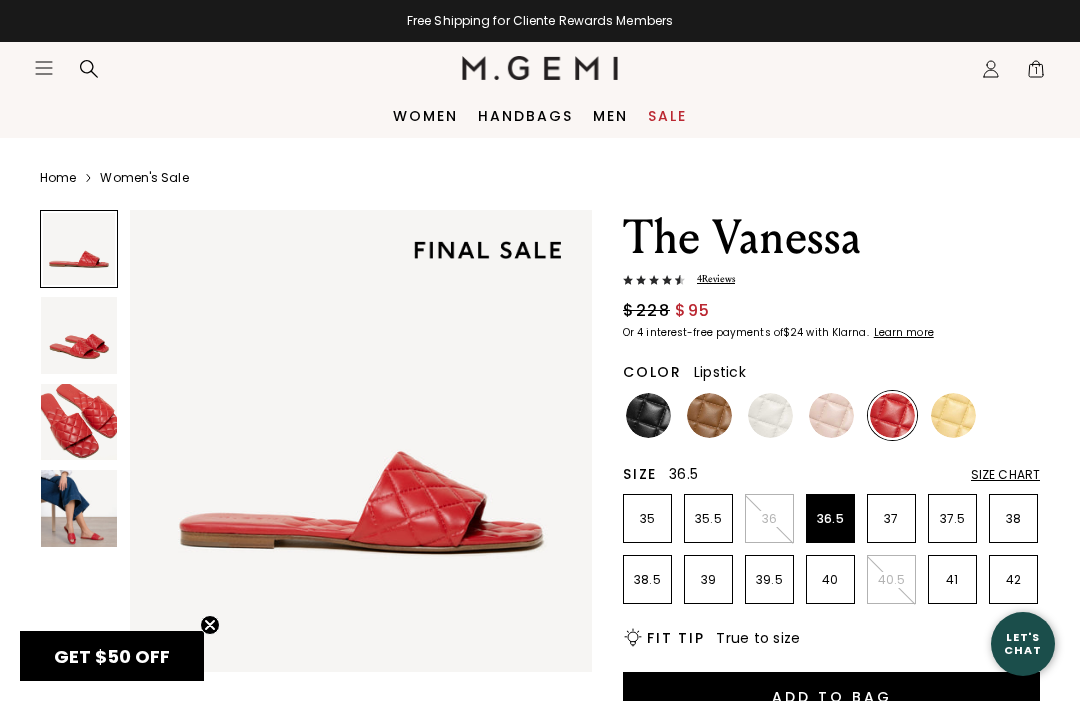 click at bounding box center [79, 508] 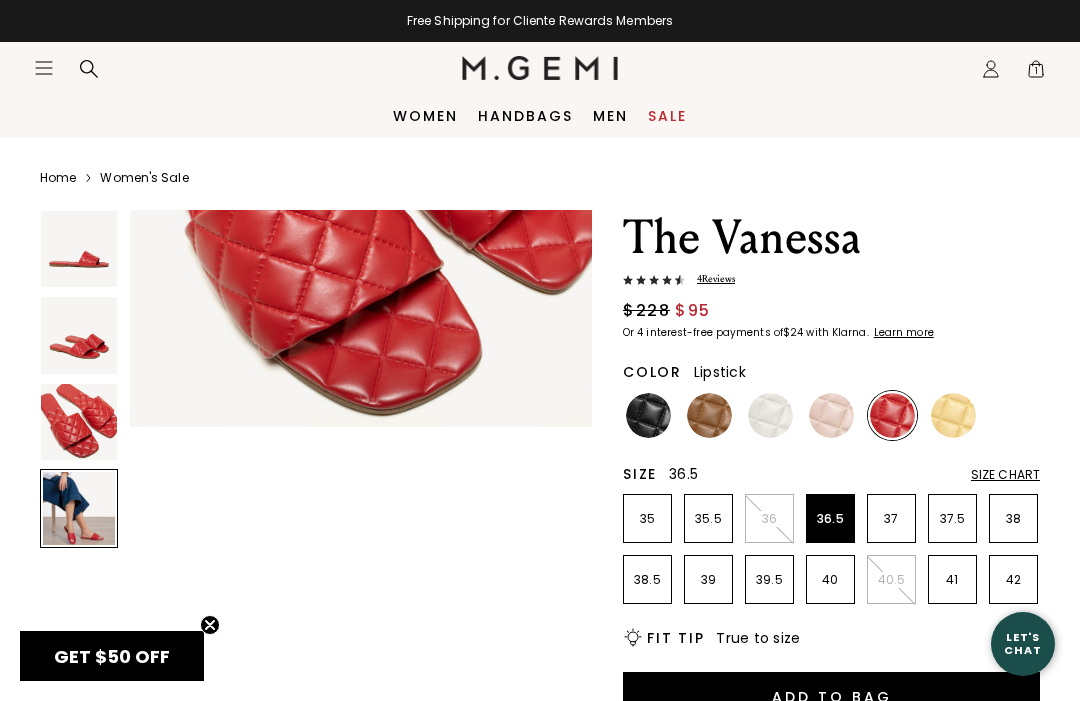 scroll, scrollTop: 1445, scrollLeft: 0, axis: vertical 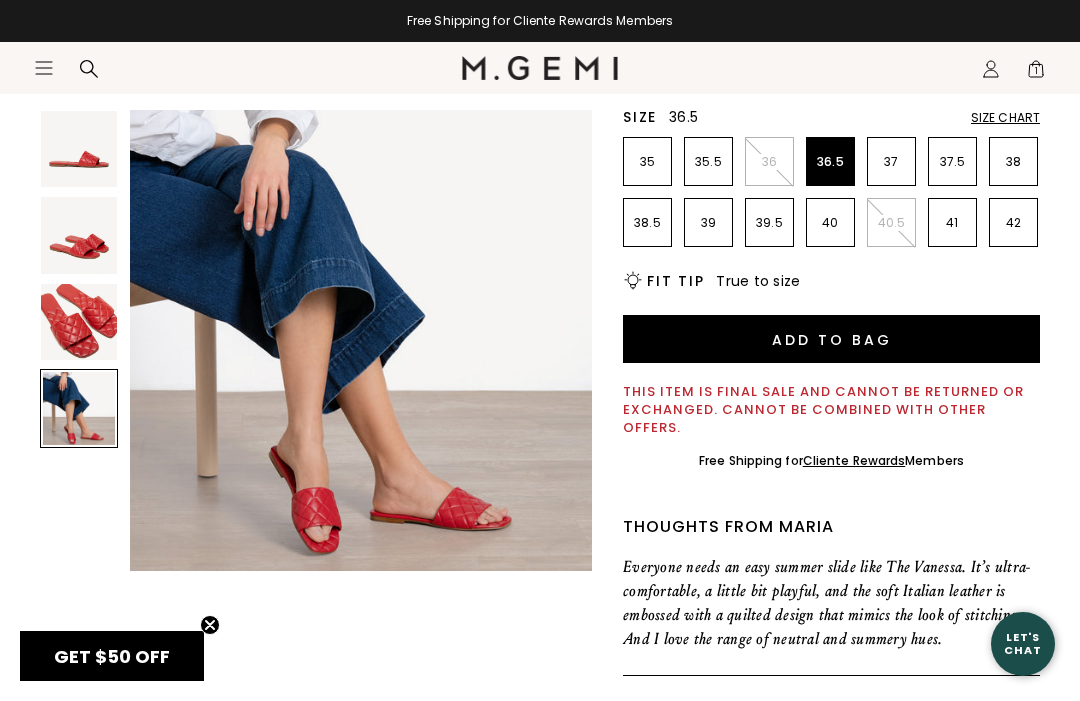 click on "Add to Bag" at bounding box center [831, 339] 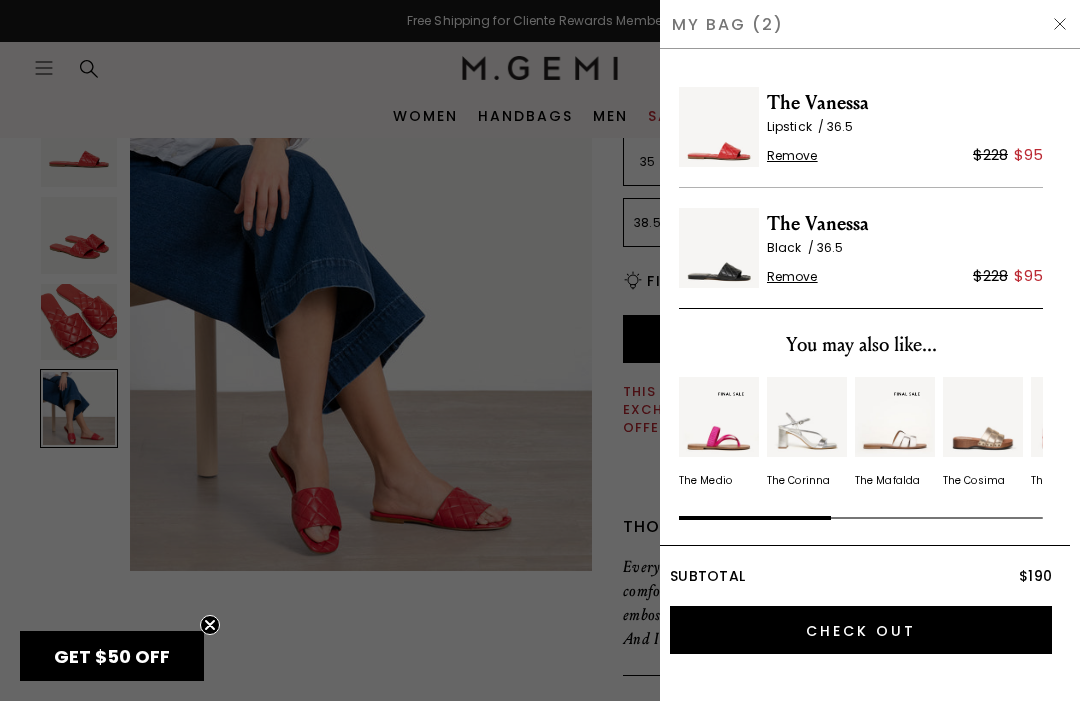 scroll, scrollTop: 0, scrollLeft: 0, axis: both 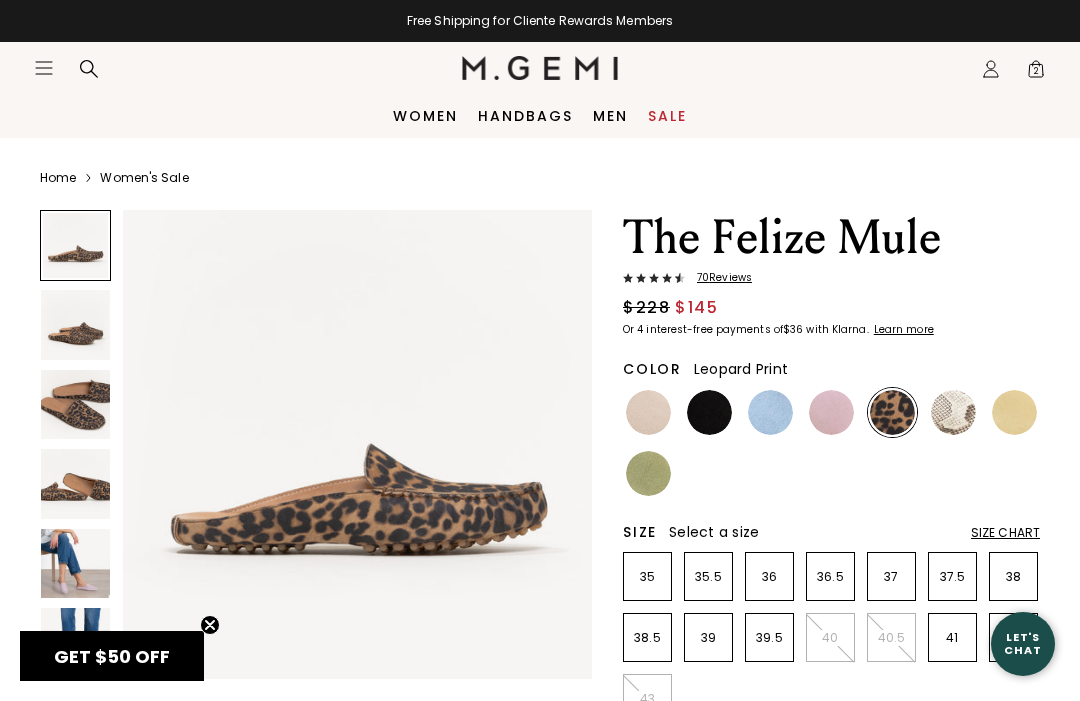 click at bounding box center (75, 324) 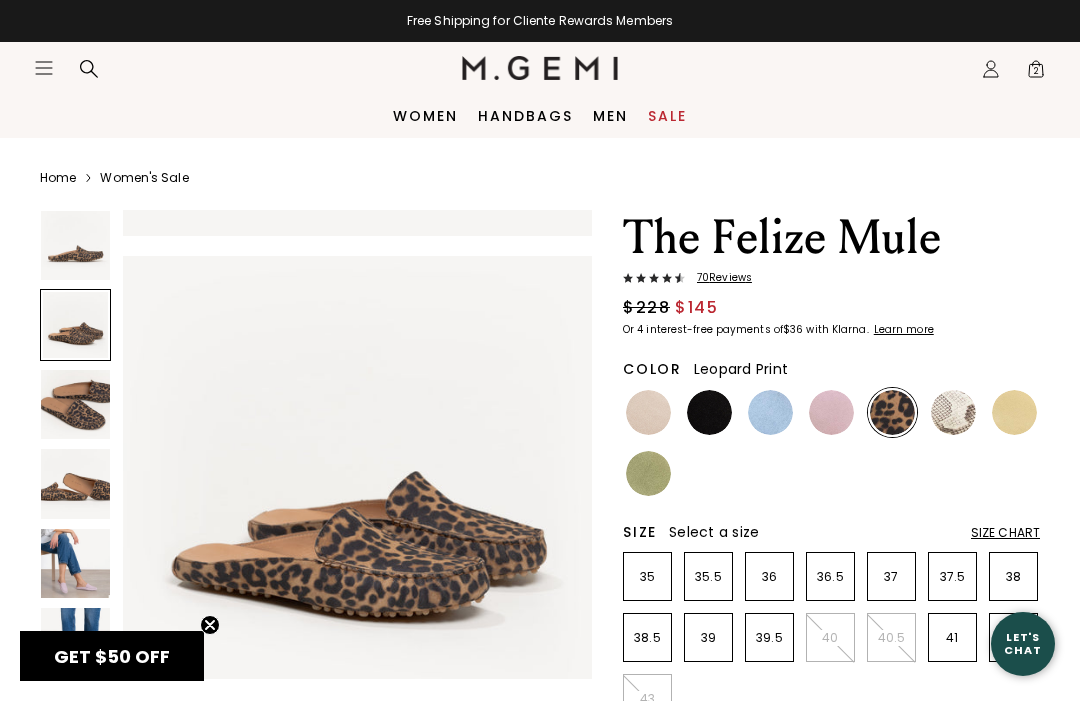 scroll, scrollTop: 489, scrollLeft: 0, axis: vertical 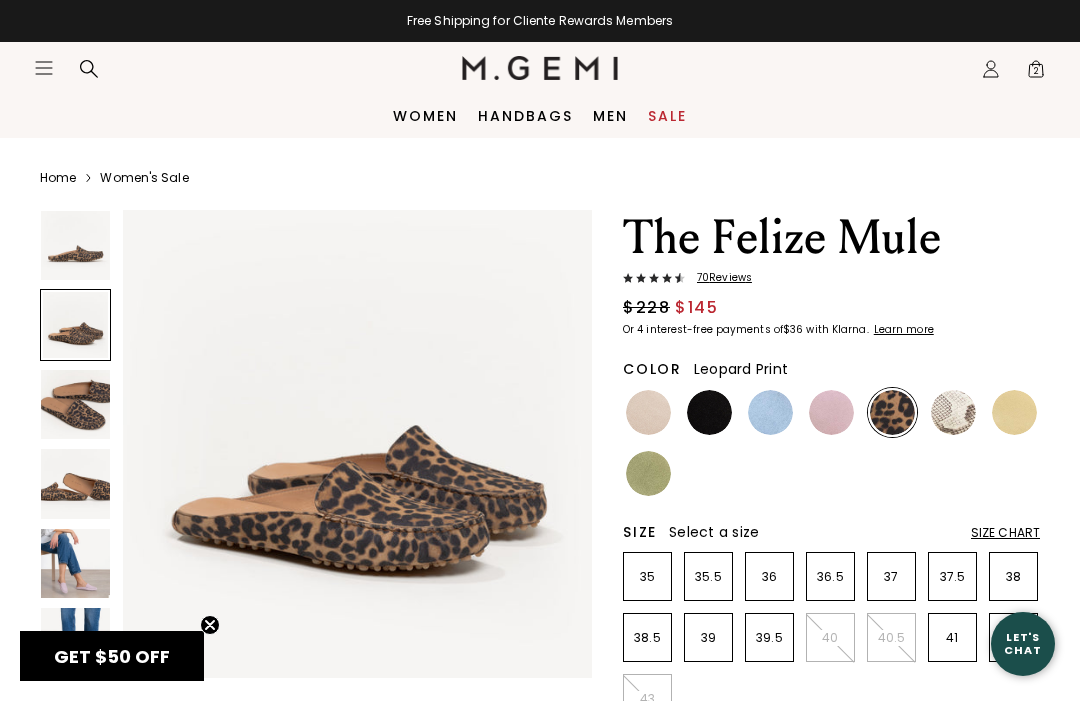 click at bounding box center [75, 404] 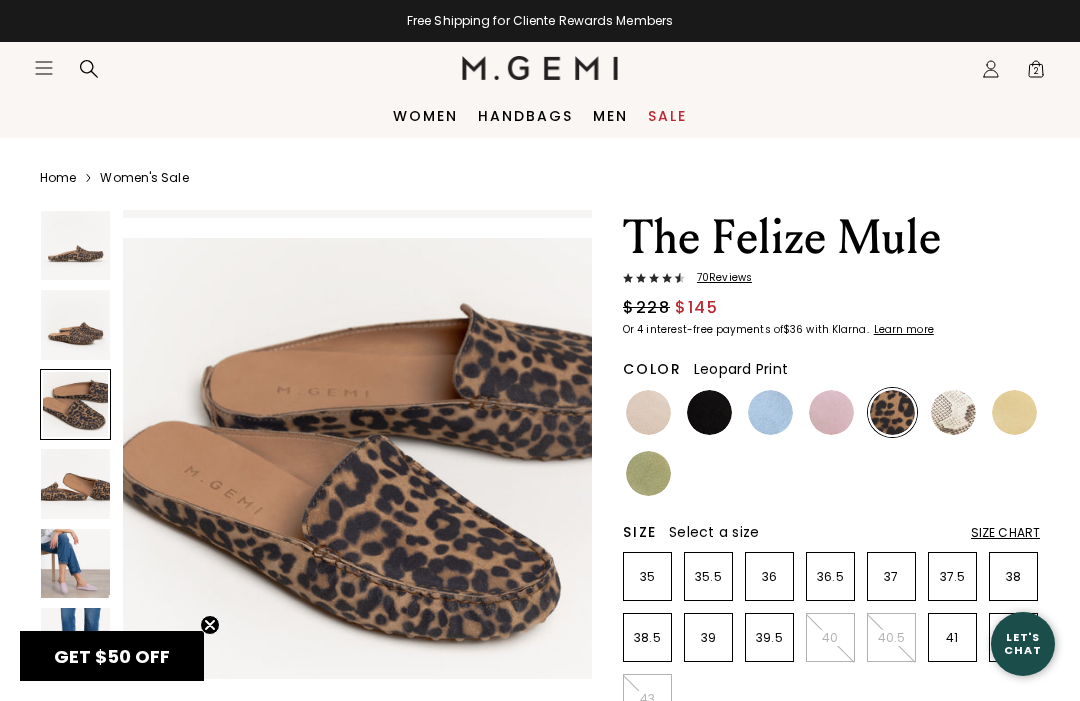 scroll, scrollTop: 977, scrollLeft: 0, axis: vertical 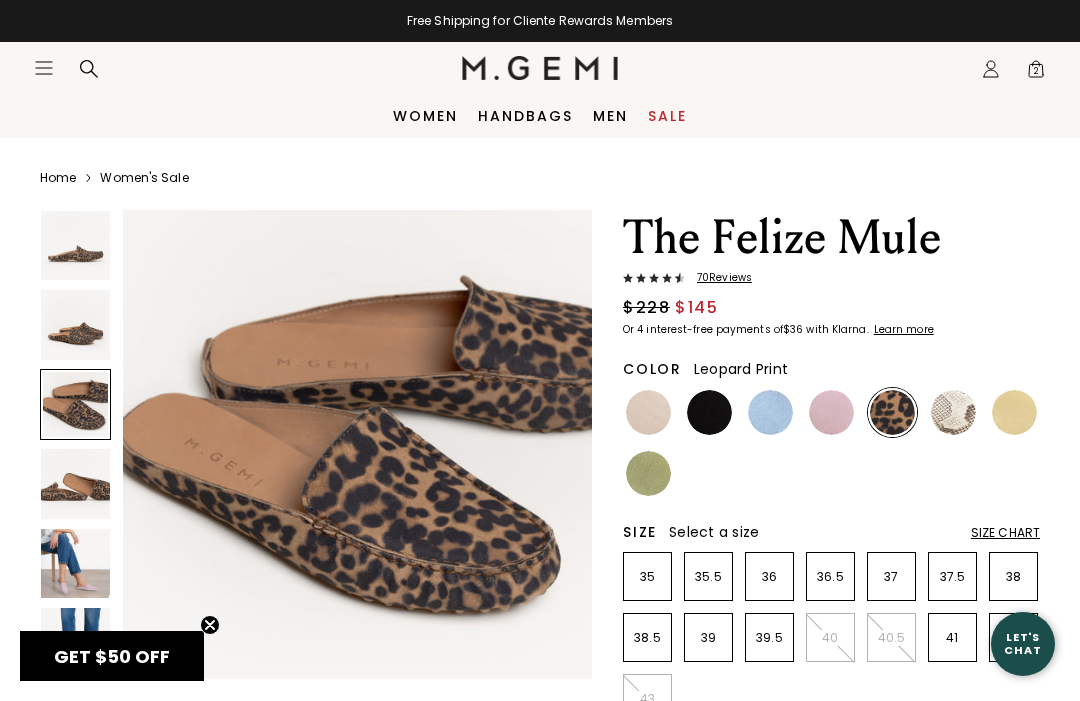 click at bounding box center [75, 483] 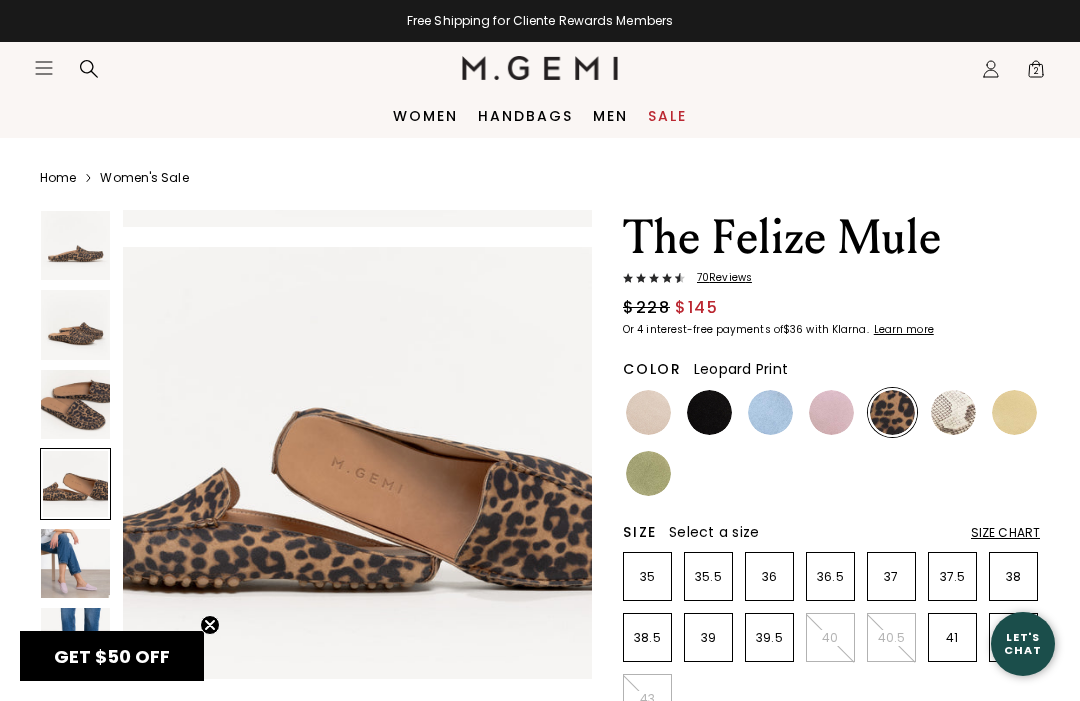 scroll, scrollTop: 1466, scrollLeft: 0, axis: vertical 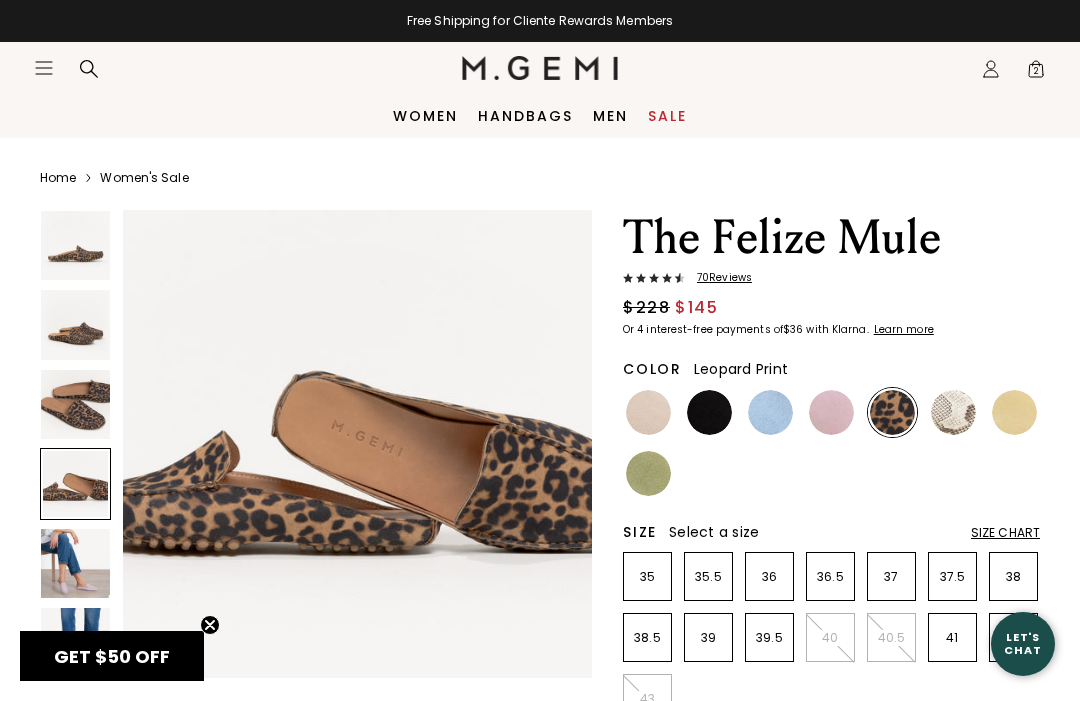 click at bounding box center (75, 563) 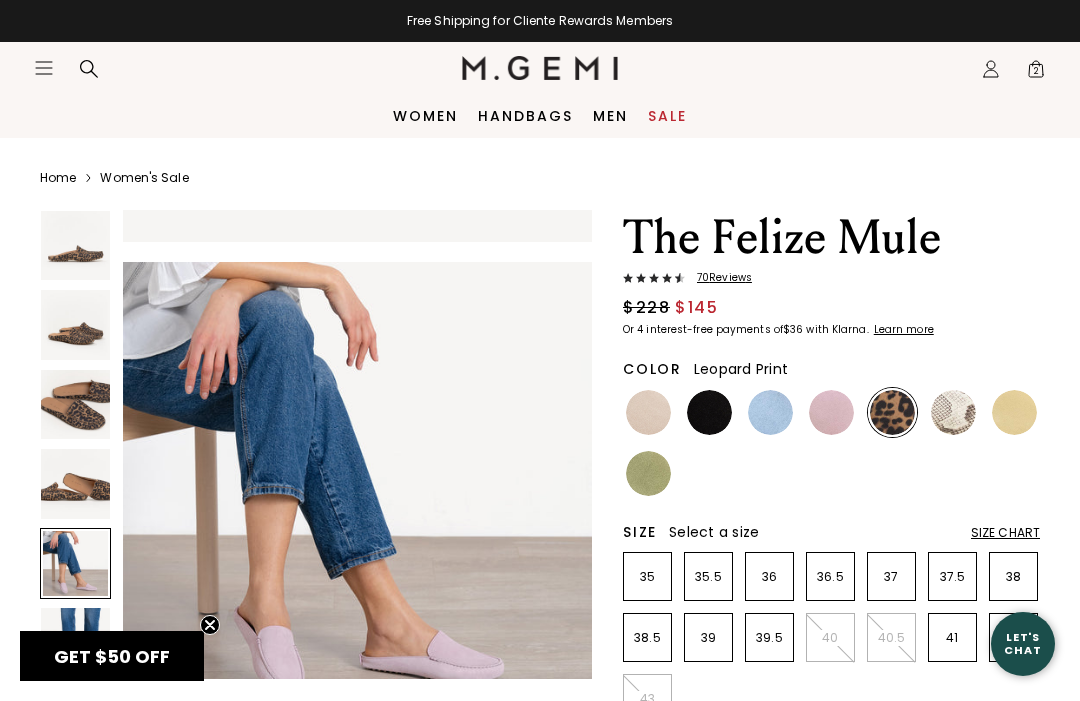scroll, scrollTop: 1954, scrollLeft: 0, axis: vertical 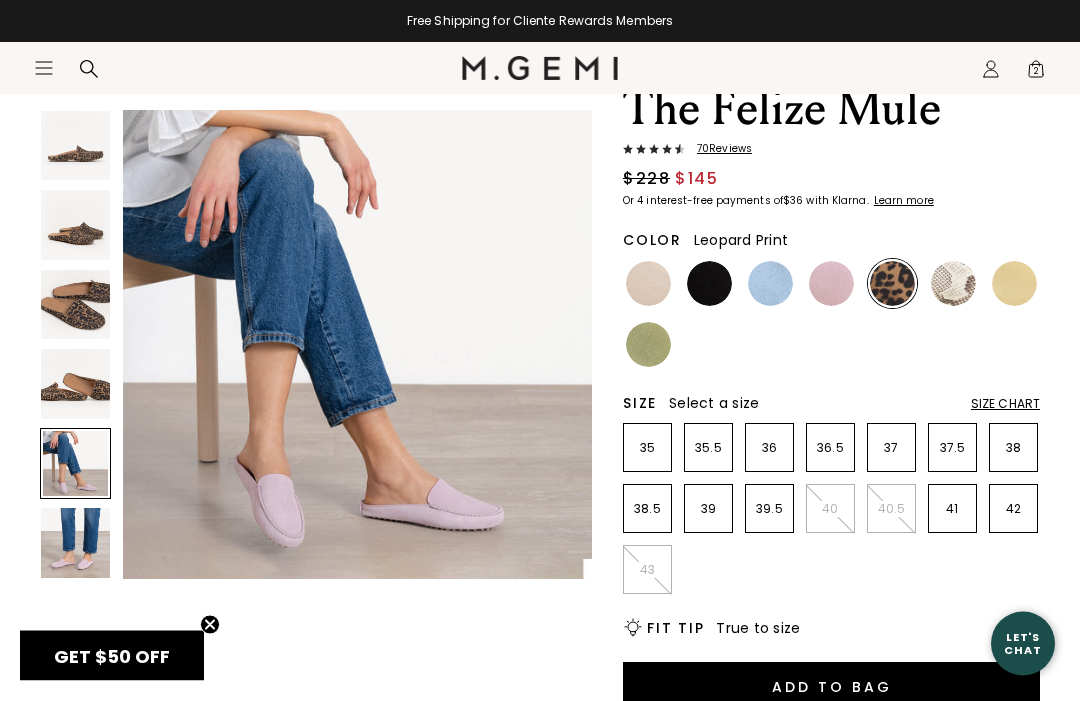 click at bounding box center (75, 542) 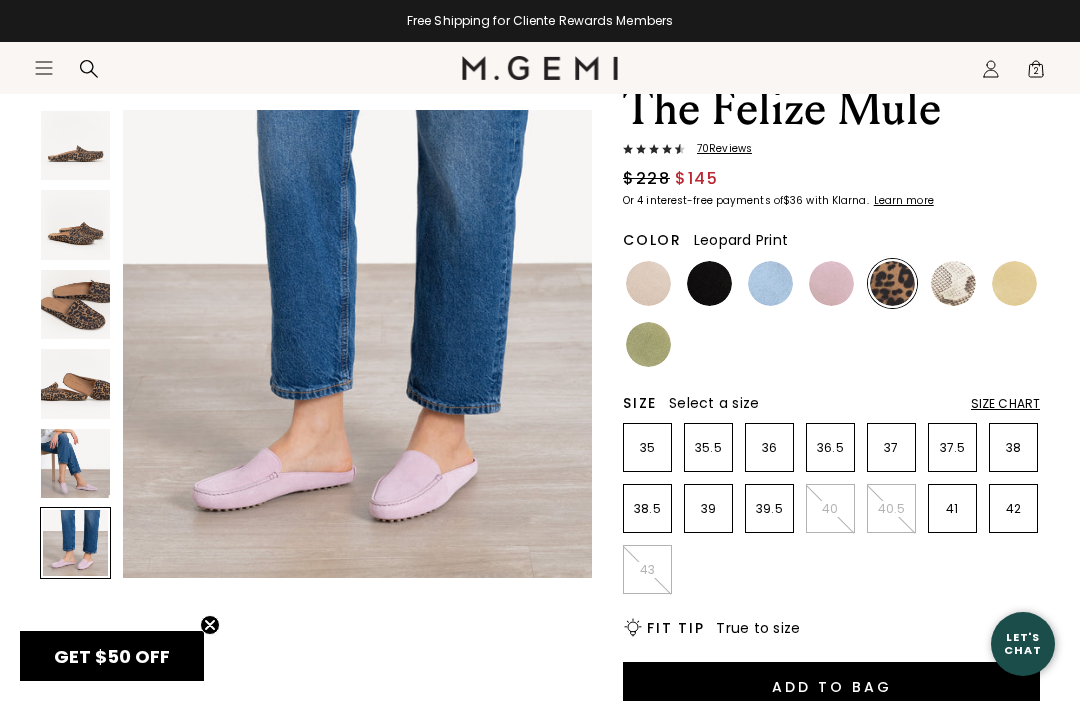 scroll, scrollTop: 2443, scrollLeft: 0, axis: vertical 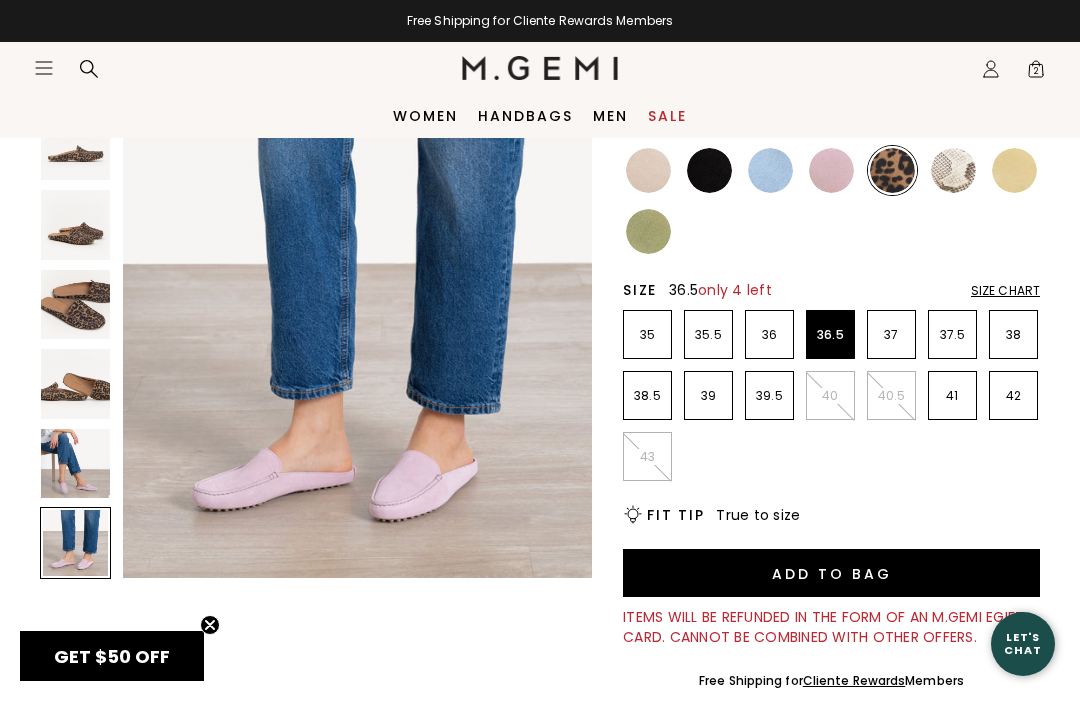 click on "36.5" at bounding box center [830, 334] 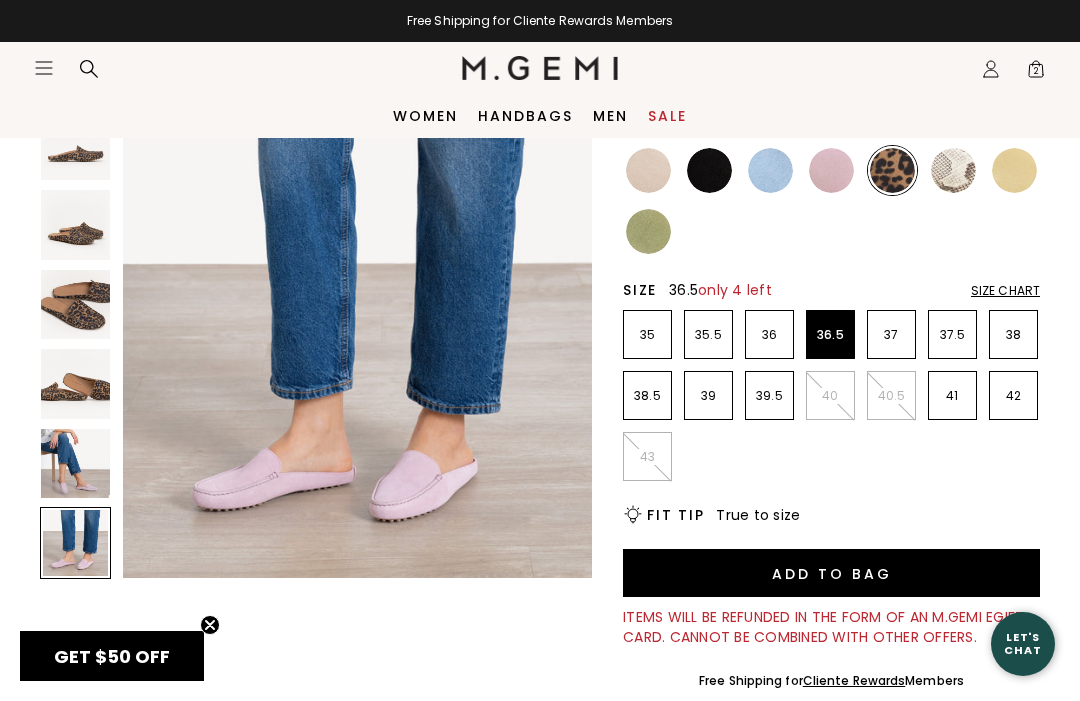 click on "Add to Bag" at bounding box center (831, 573) 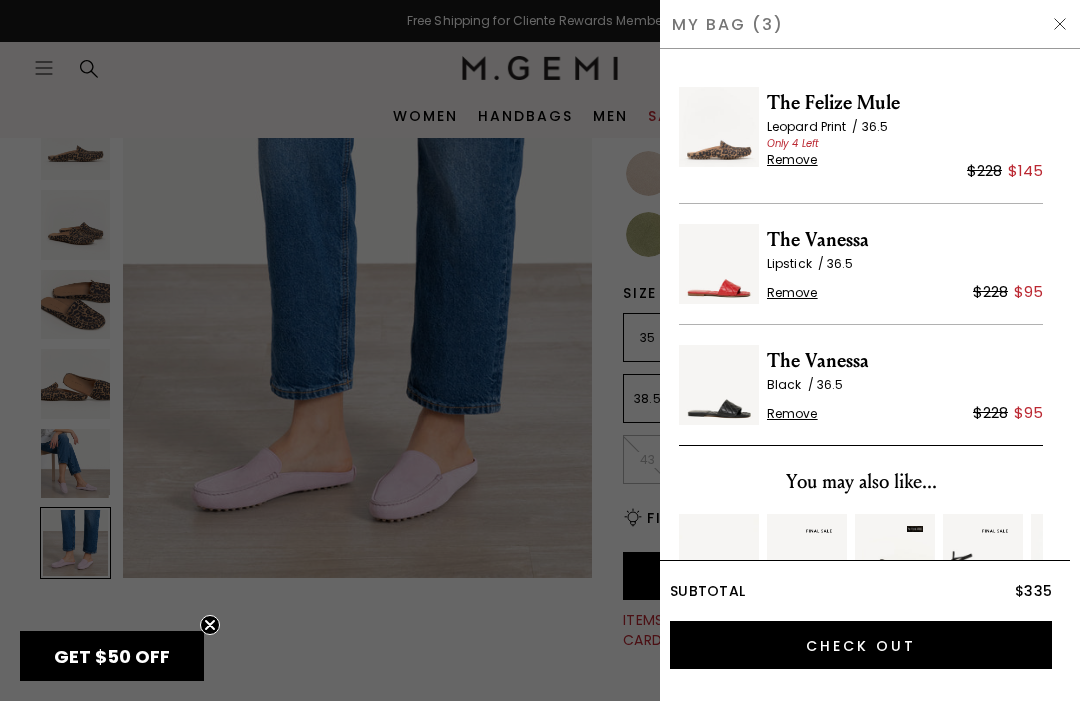 scroll, scrollTop: 0, scrollLeft: 0, axis: both 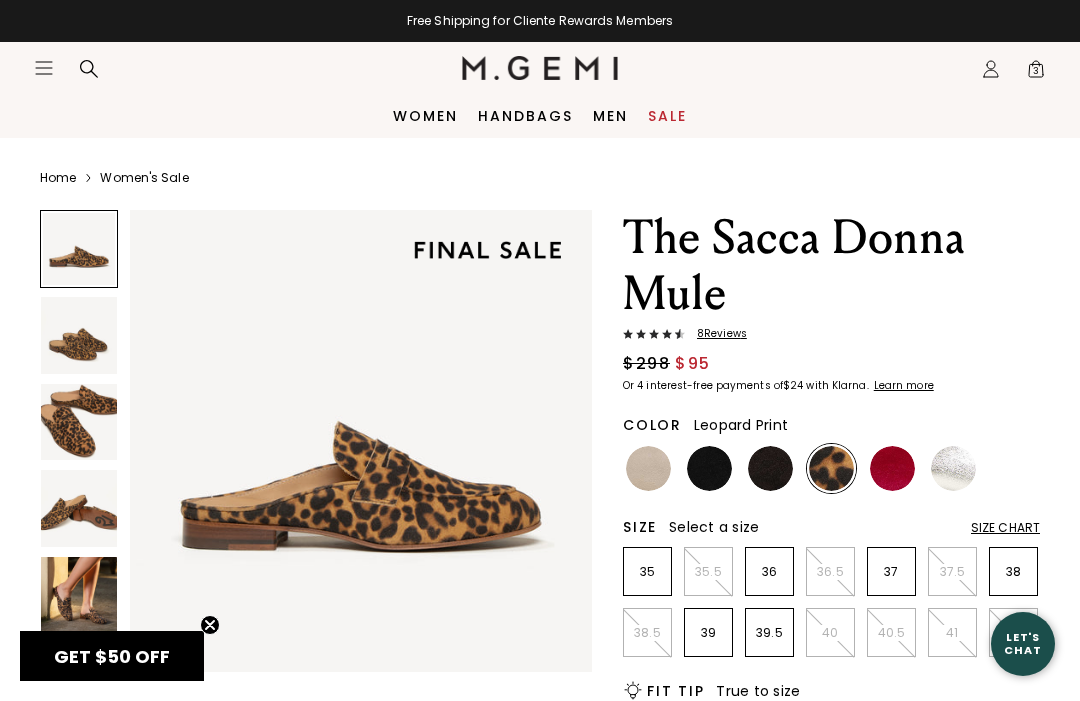 click at bounding box center (79, 335) 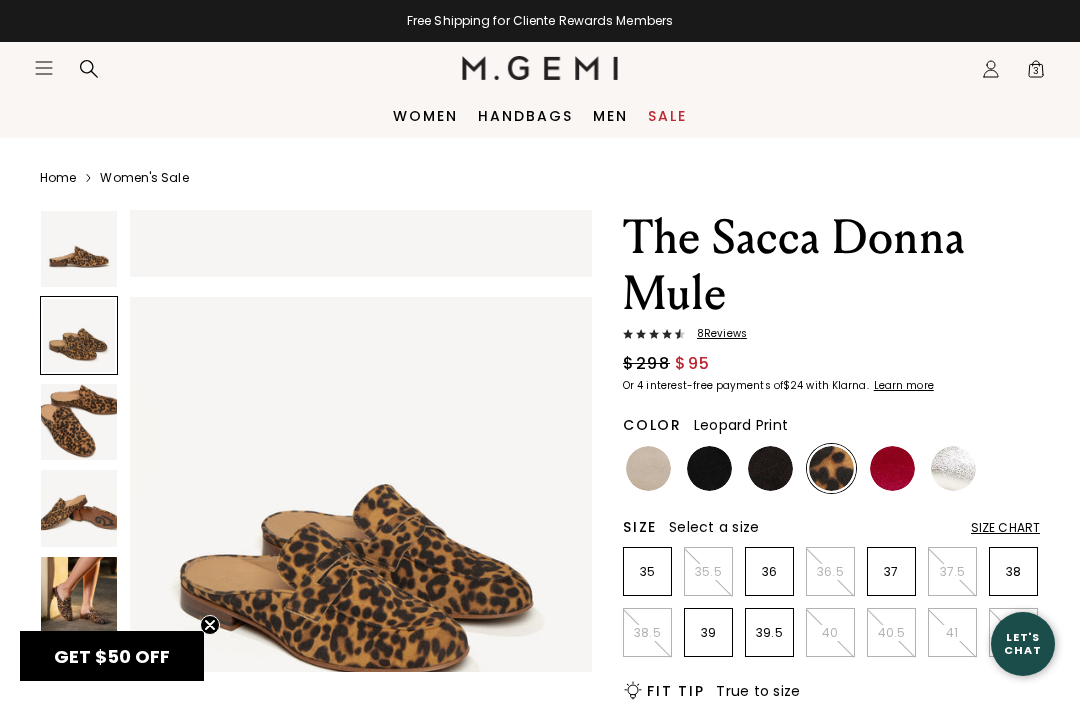 scroll, scrollTop: 482, scrollLeft: 0, axis: vertical 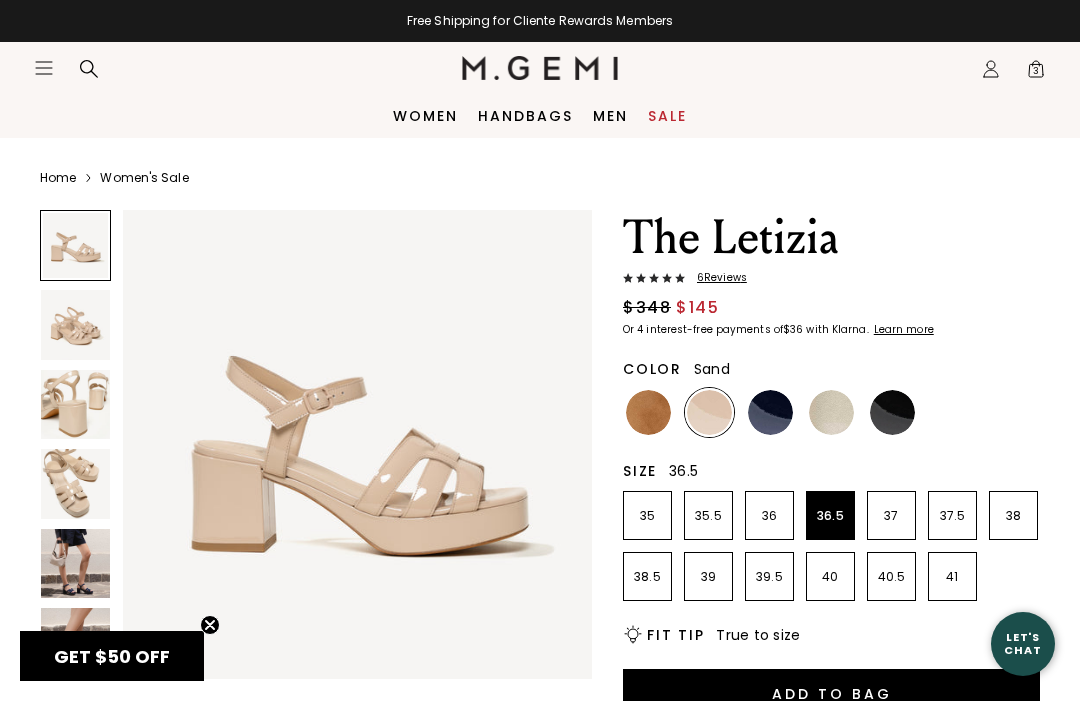 click on "36.5" at bounding box center [830, 516] 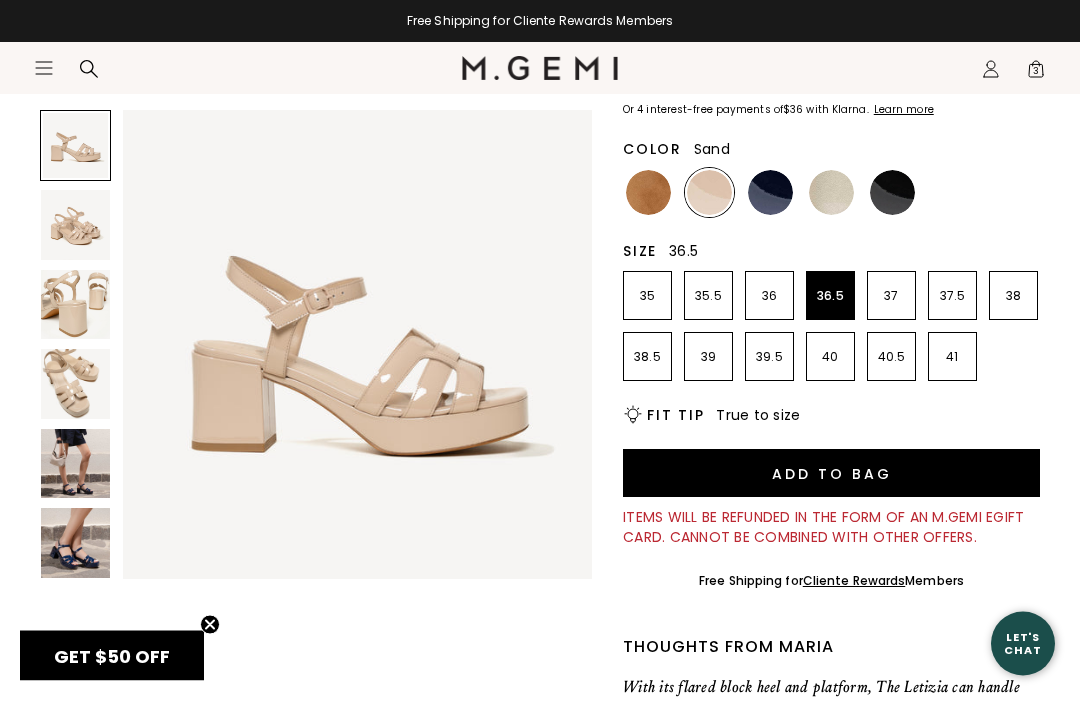 click on "Add to Bag" at bounding box center (831, 474) 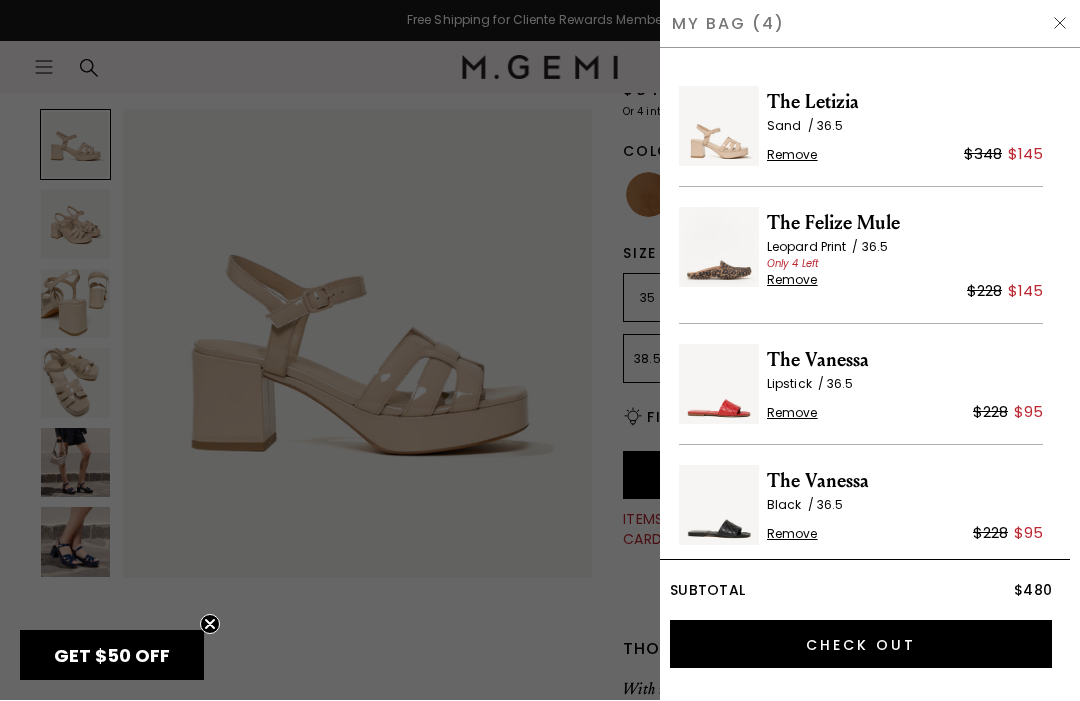 scroll, scrollTop: 0, scrollLeft: 0, axis: both 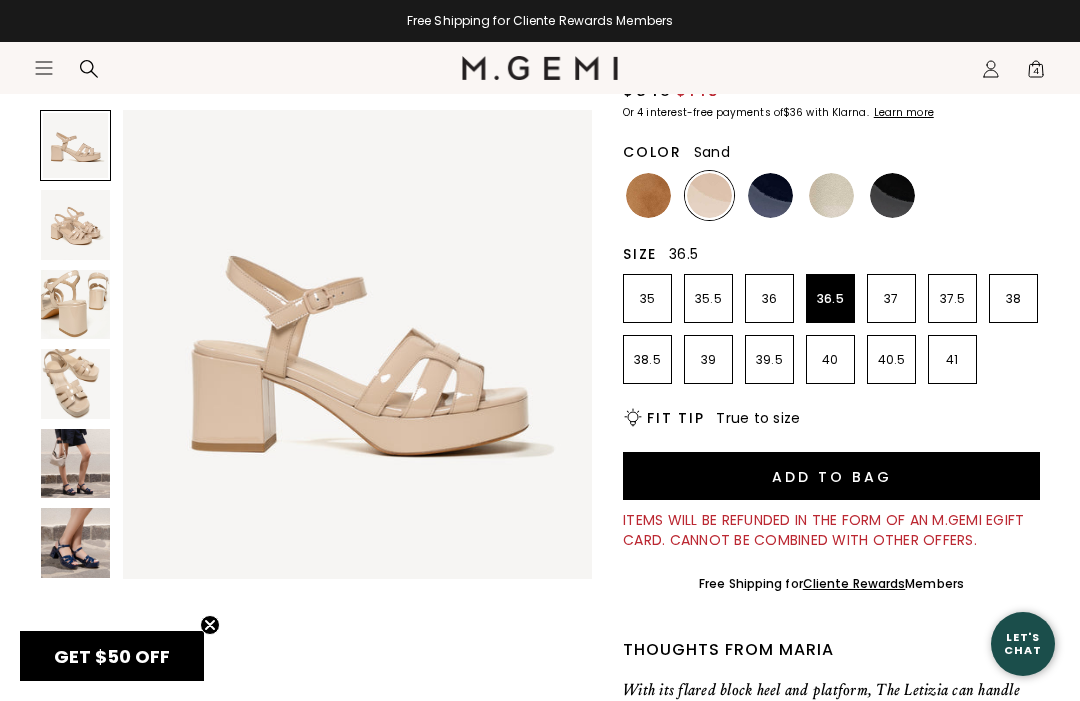 click at bounding box center (75, 463) 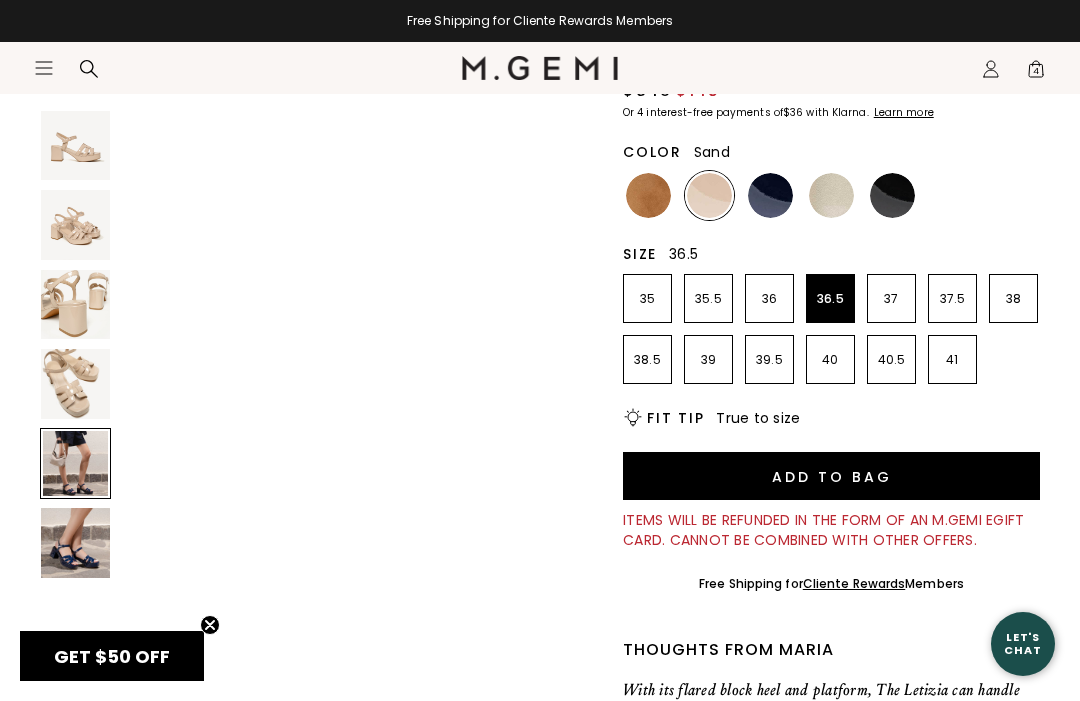 scroll, scrollTop: 1954, scrollLeft: 0, axis: vertical 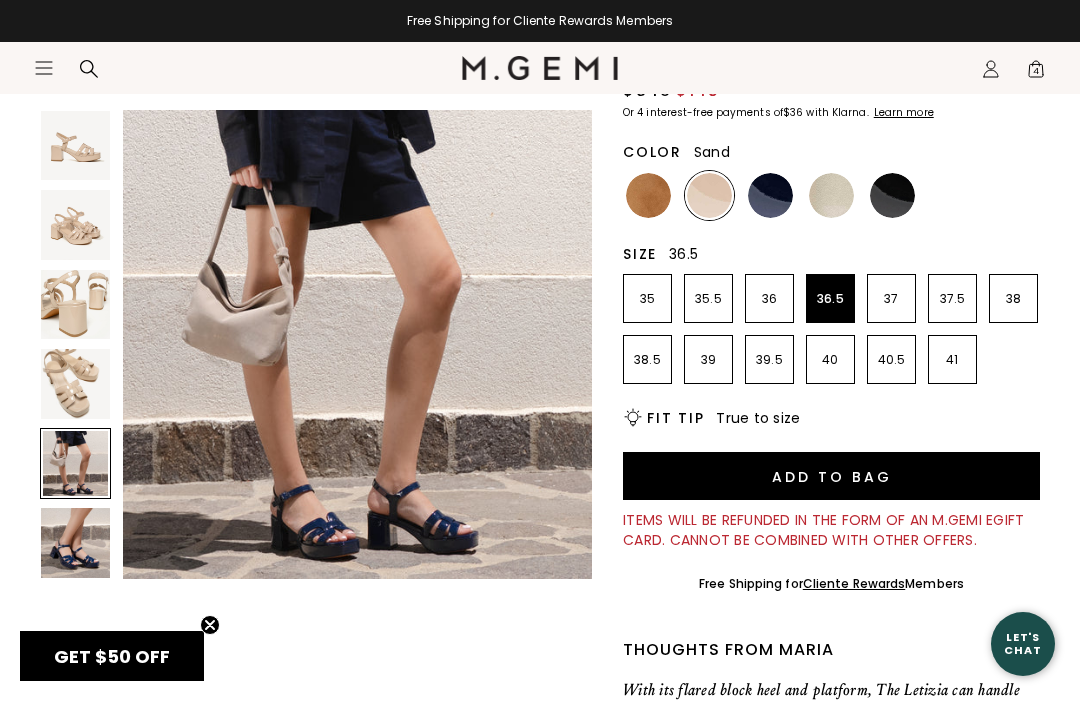 click at bounding box center [75, 542] 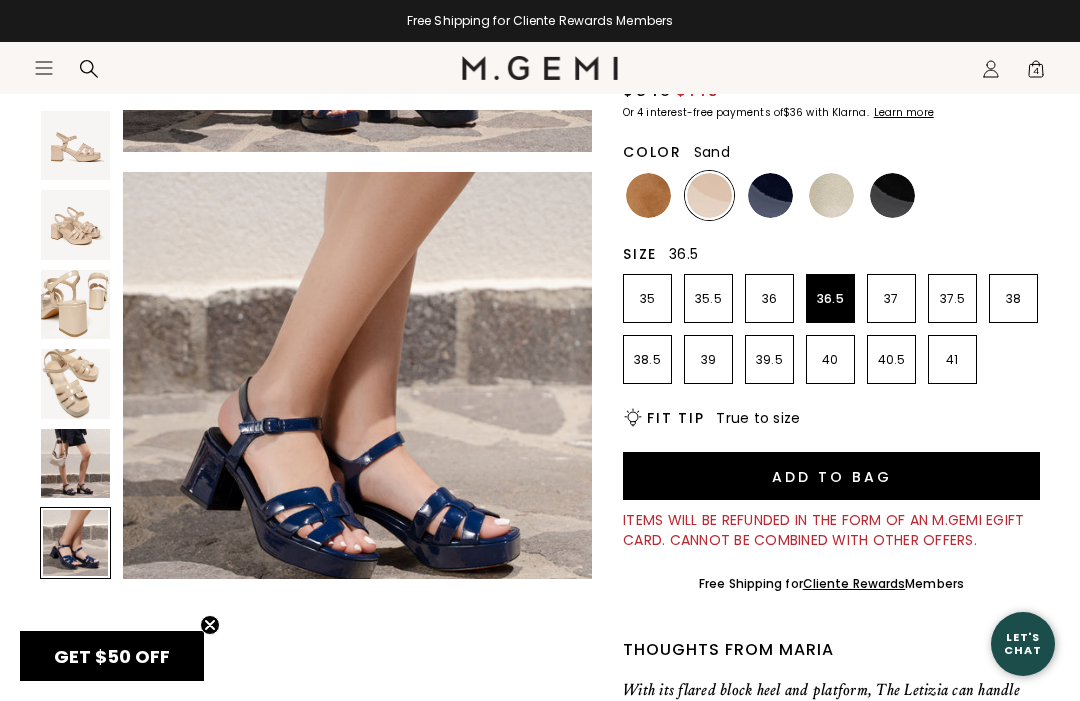 scroll, scrollTop: 2443, scrollLeft: 0, axis: vertical 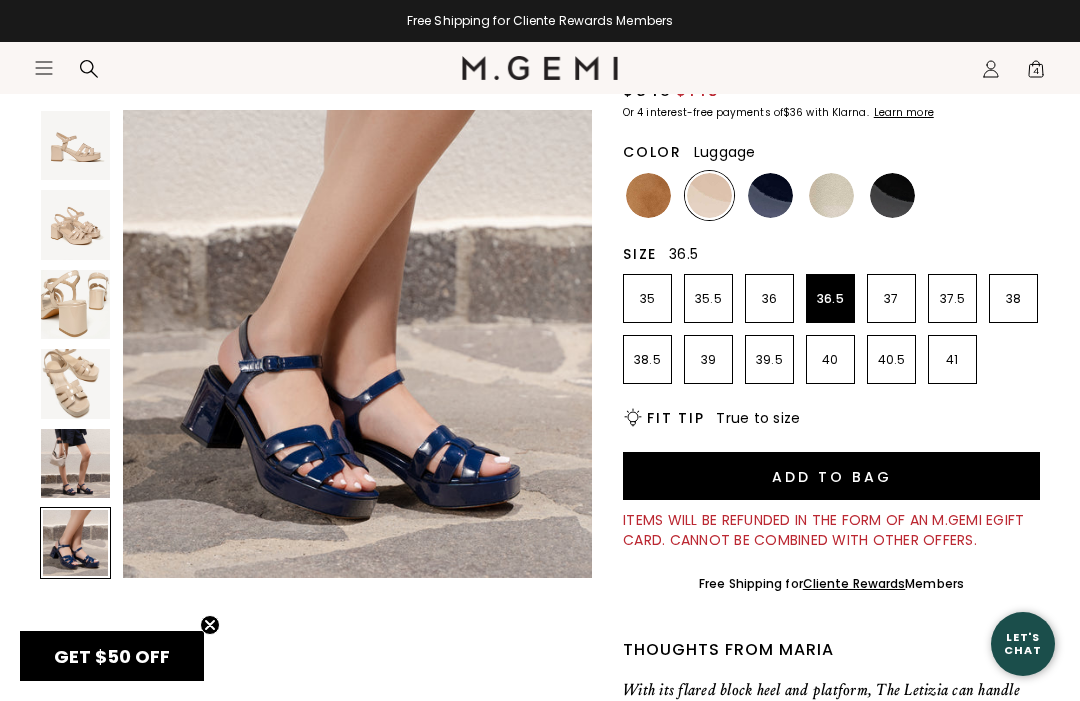 click at bounding box center [648, 195] 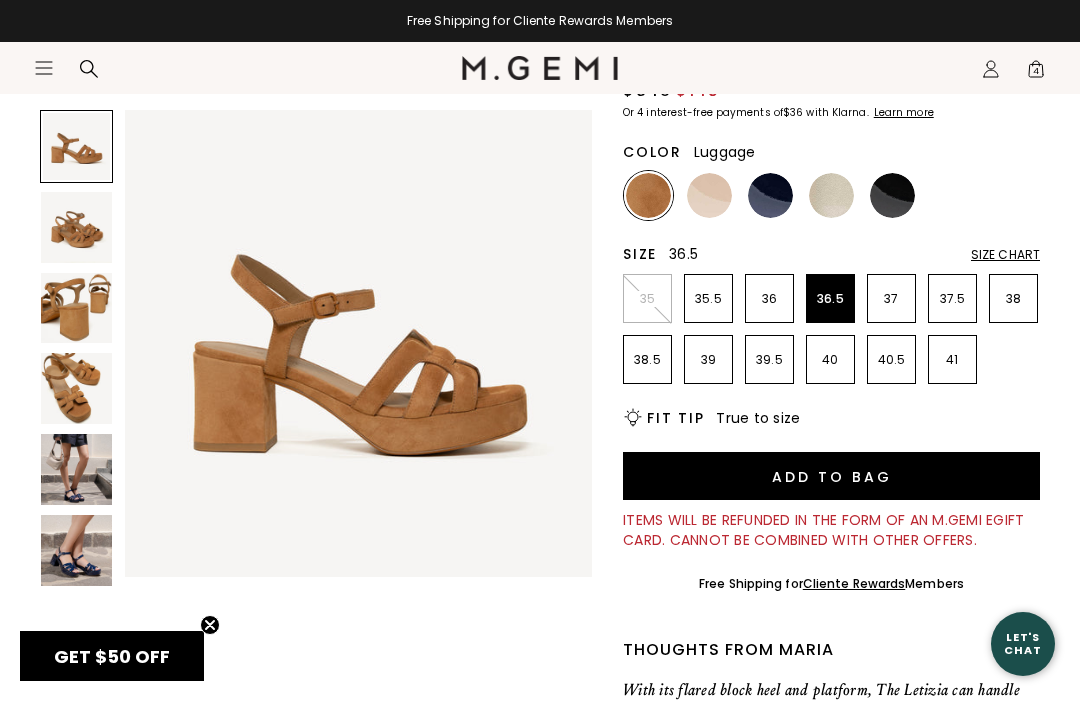 scroll, scrollTop: 0, scrollLeft: 0, axis: both 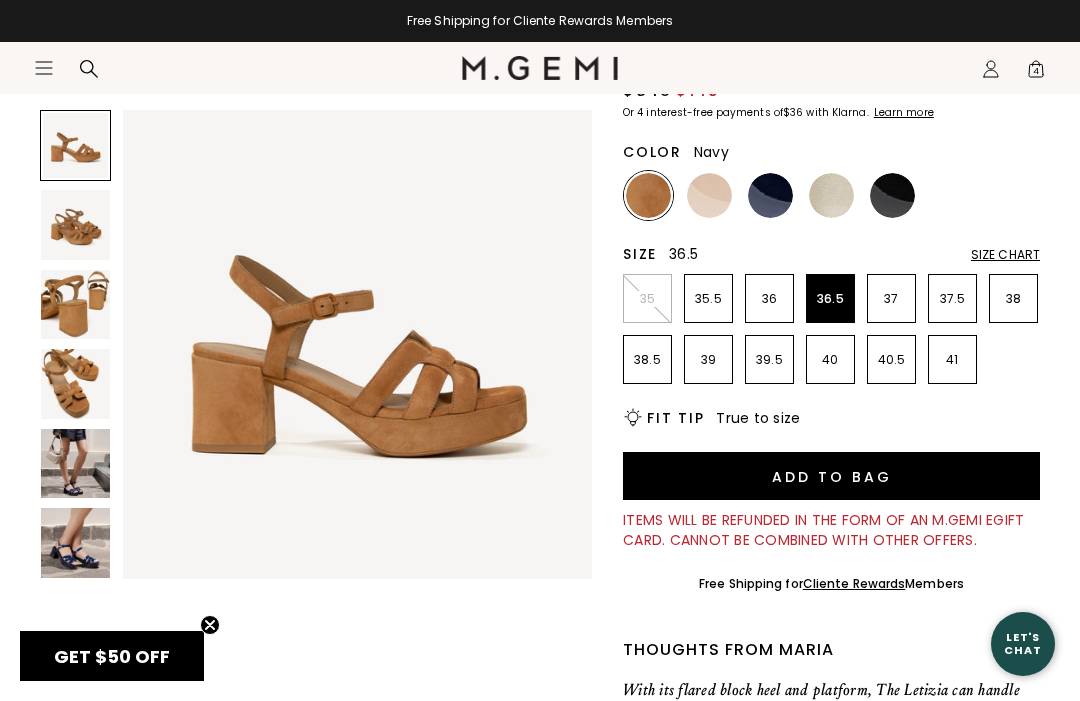click at bounding box center (770, 195) 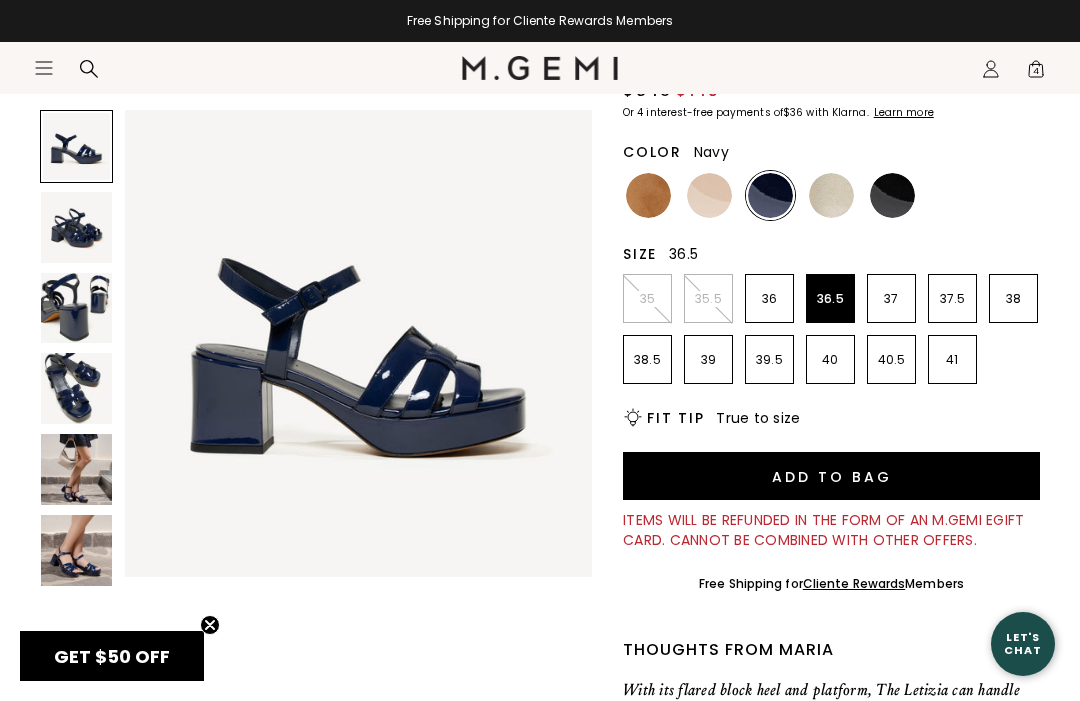 scroll, scrollTop: 0, scrollLeft: 0, axis: both 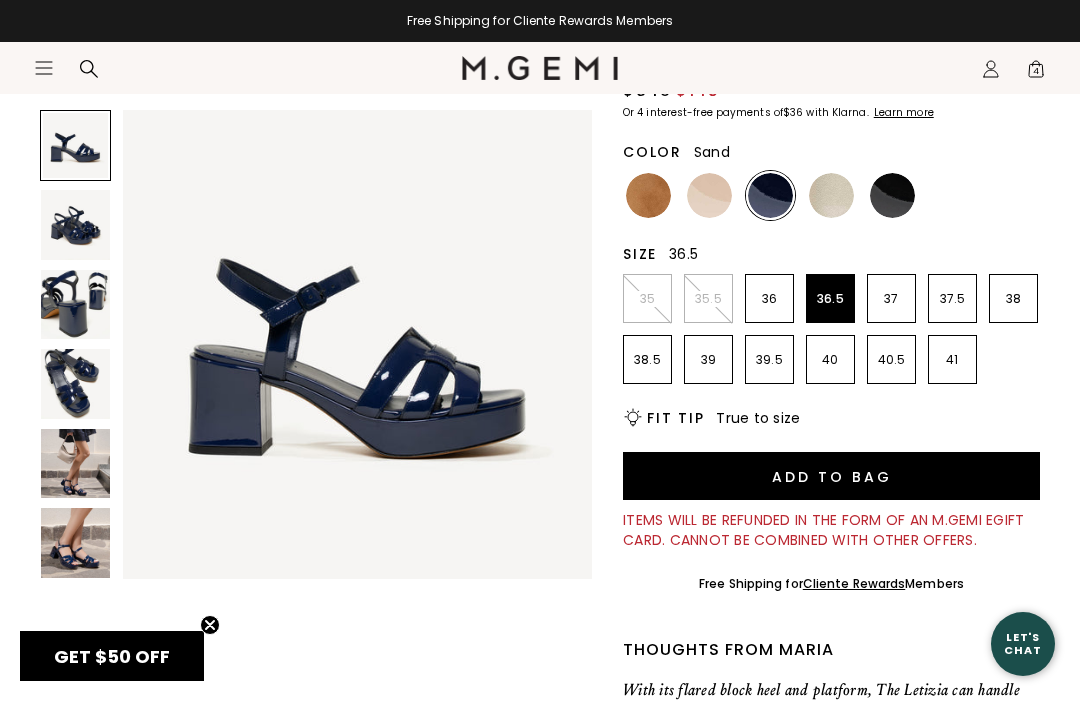 click at bounding box center (709, 195) 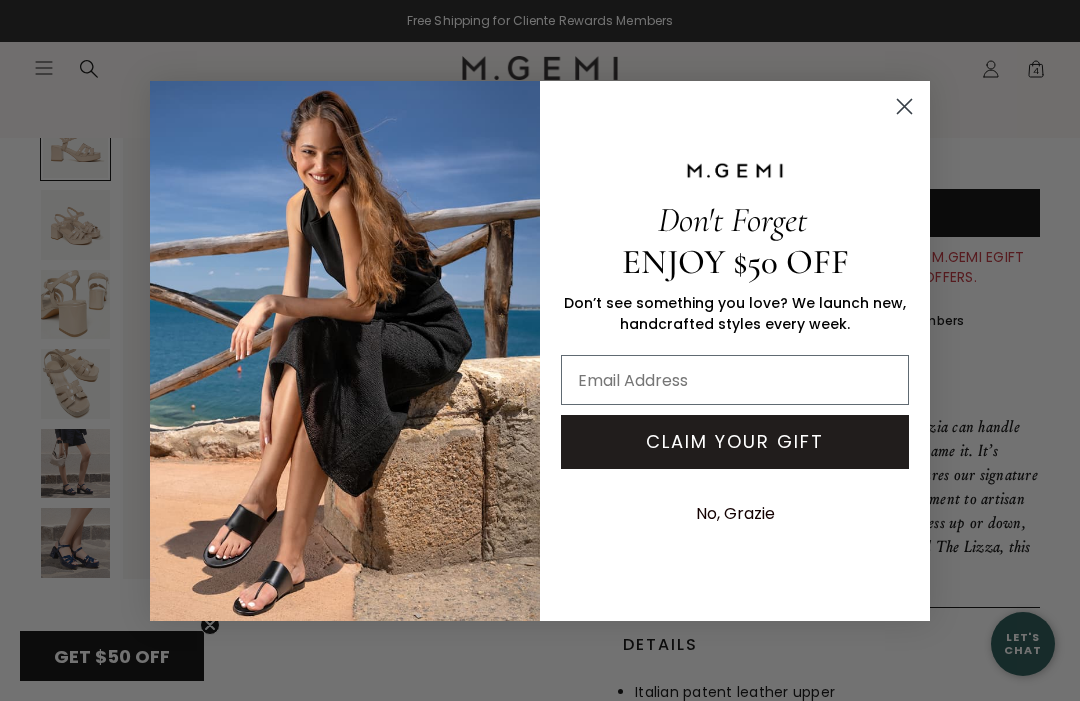 scroll, scrollTop: 384, scrollLeft: 0, axis: vertical 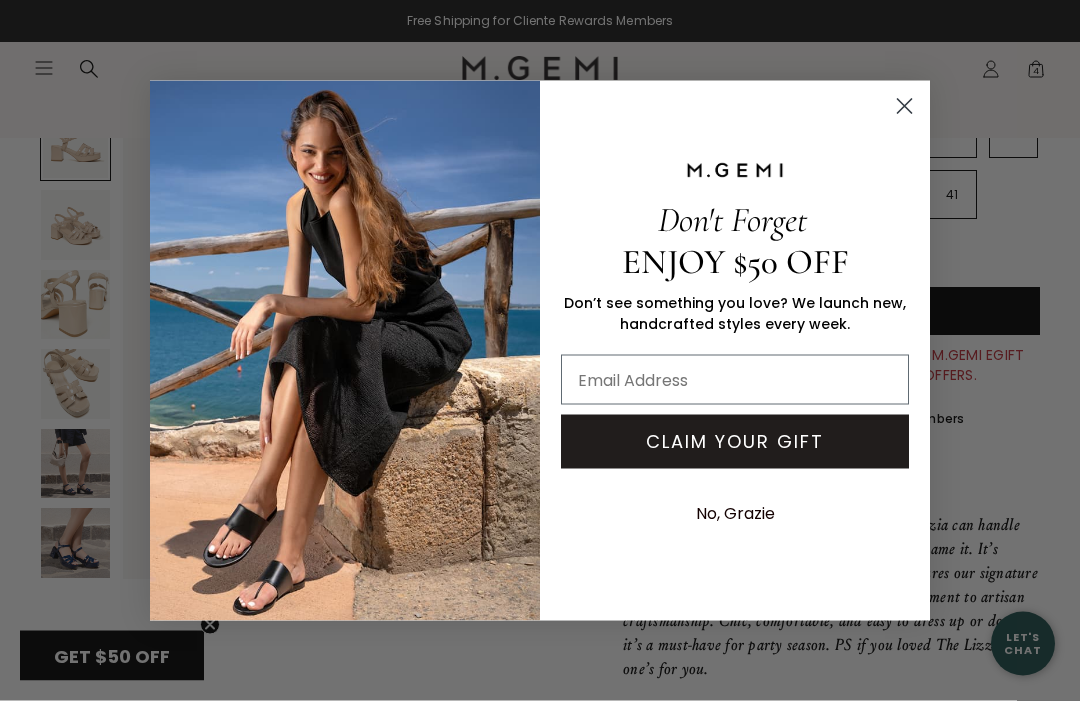 click 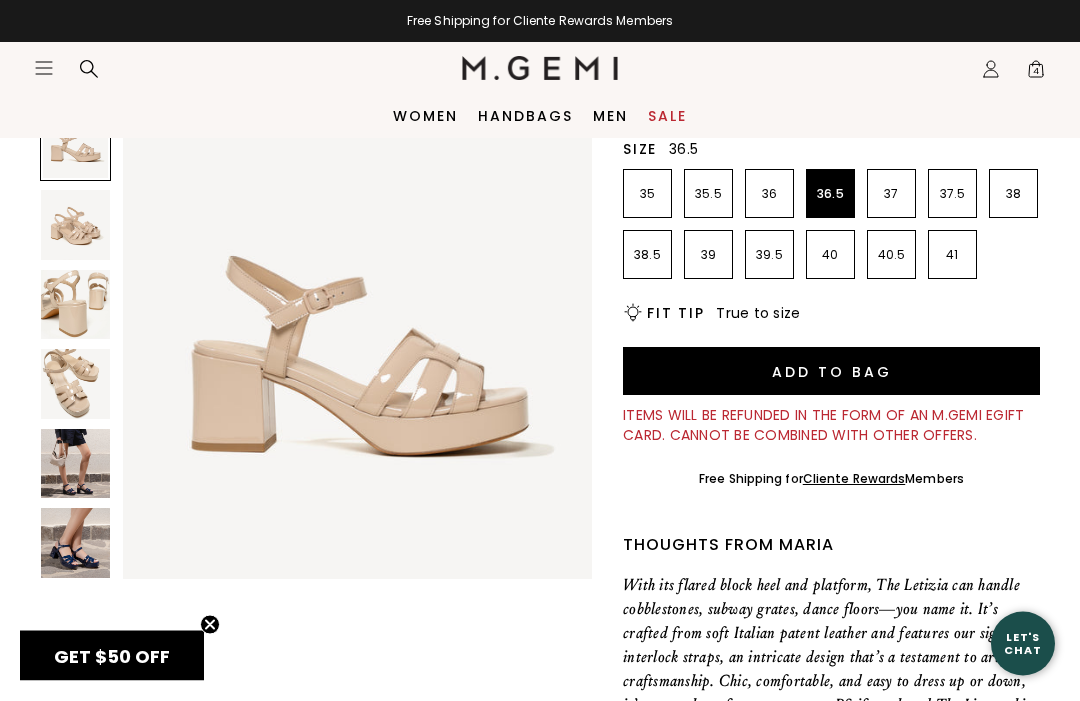 scroll, scrollTop: 0, scrollLeft: 0, axis: both 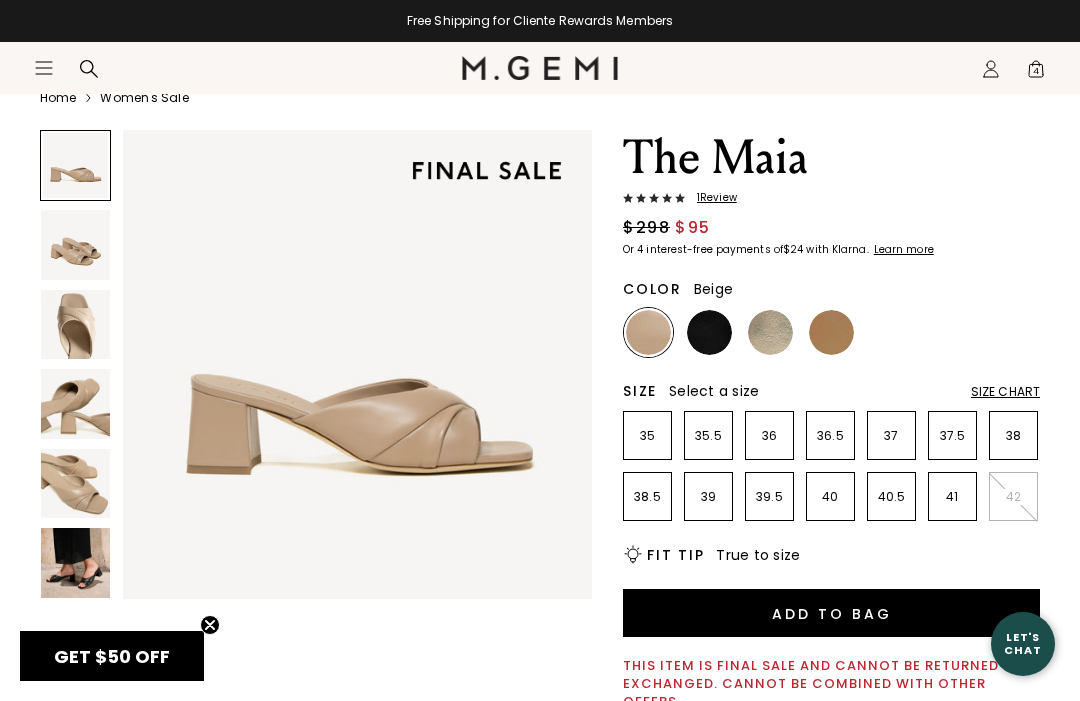 click at bounding box center [75, 562] 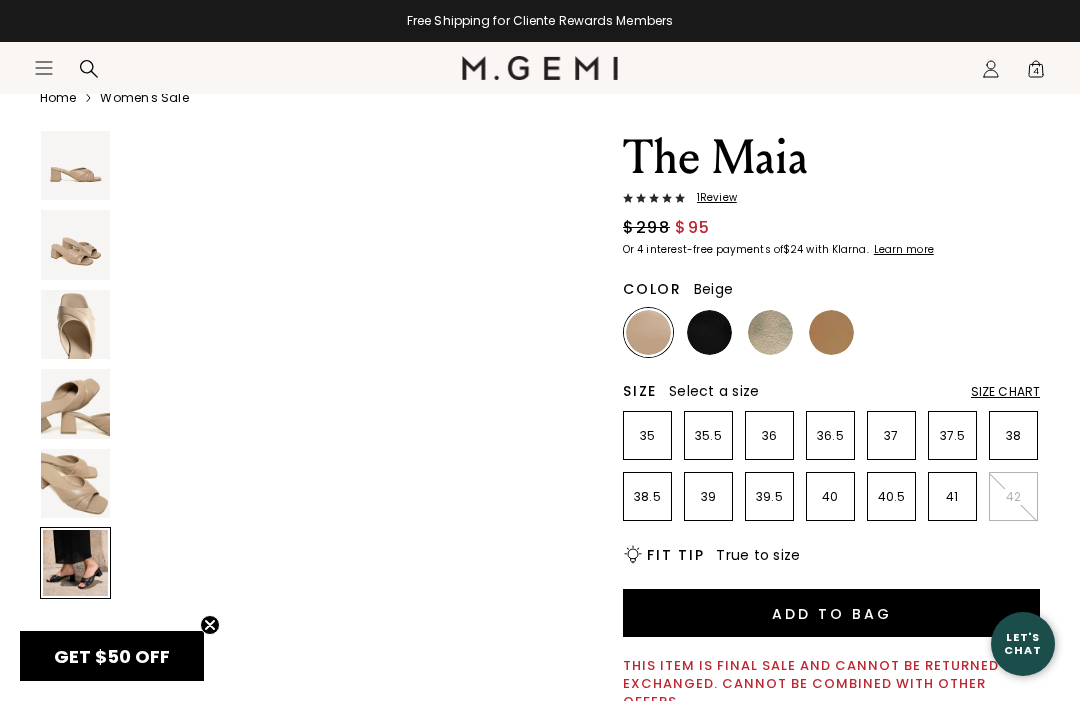 scroll, scrollTop: 2443, scrollLeft: 0, axis: vertical 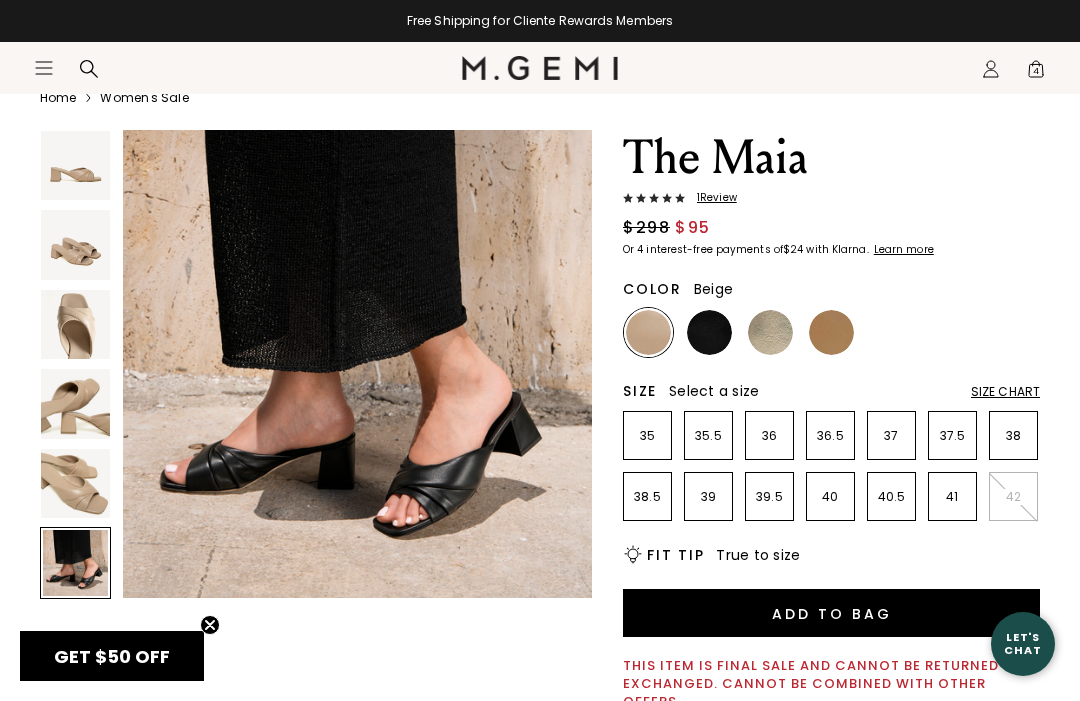 click at bounding box center (75, 324) 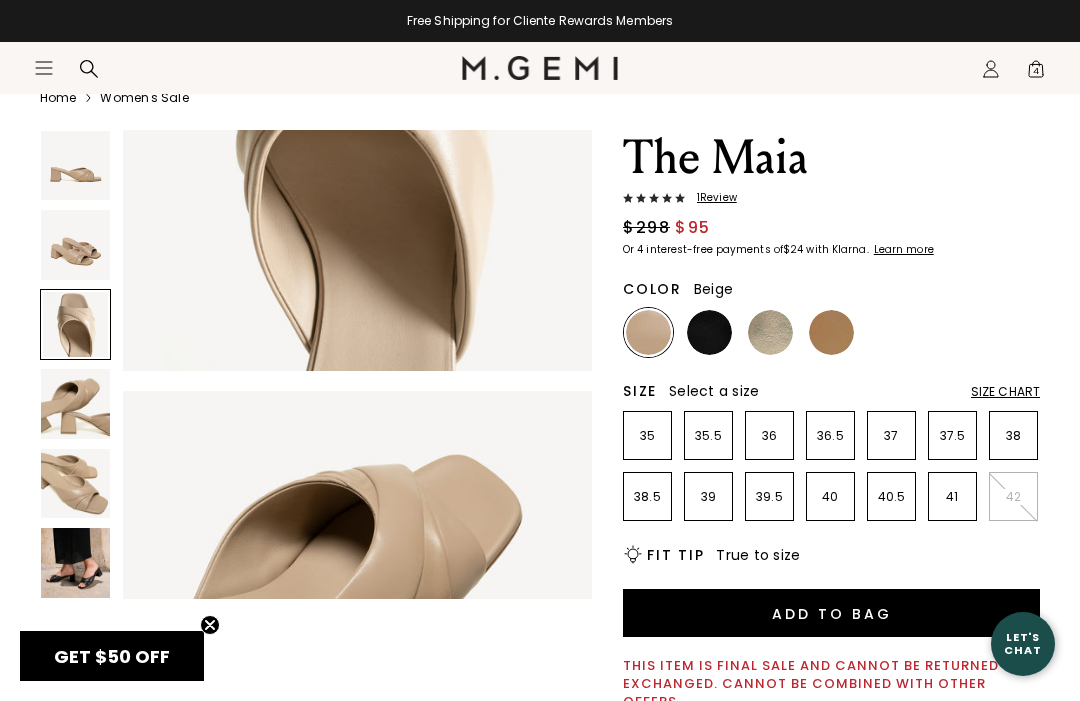 scroll, scrollTop: 977, scrollLeft: 0, axis: vertical 